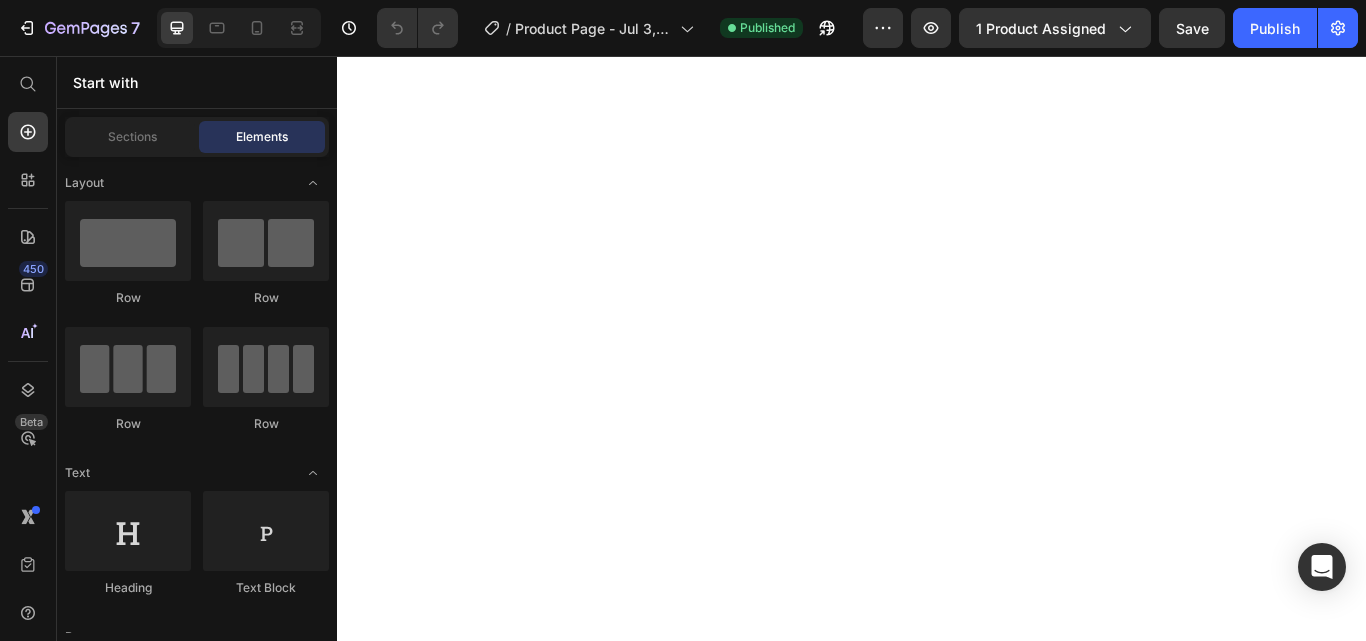 scroll, scrollTop: 0, scrollLeft: 0, axis: both 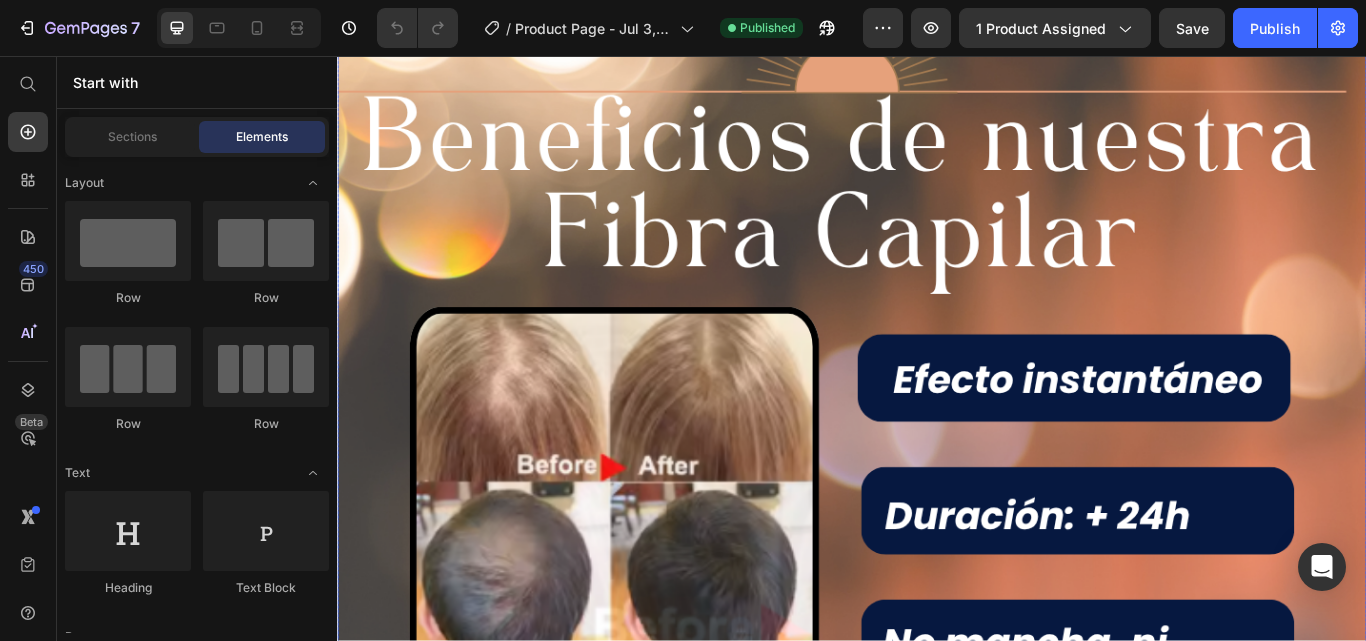 click at bounding box center (937, 706) 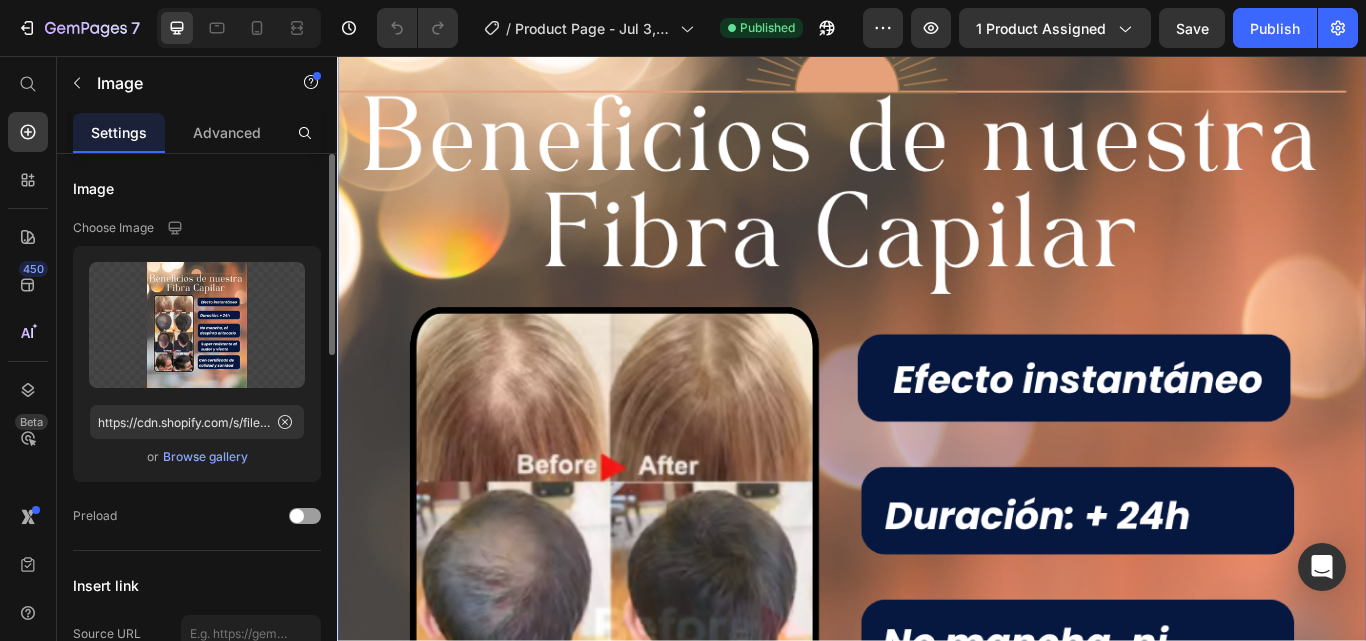 click on "Browse gallery" at bounding box center [205, 457] 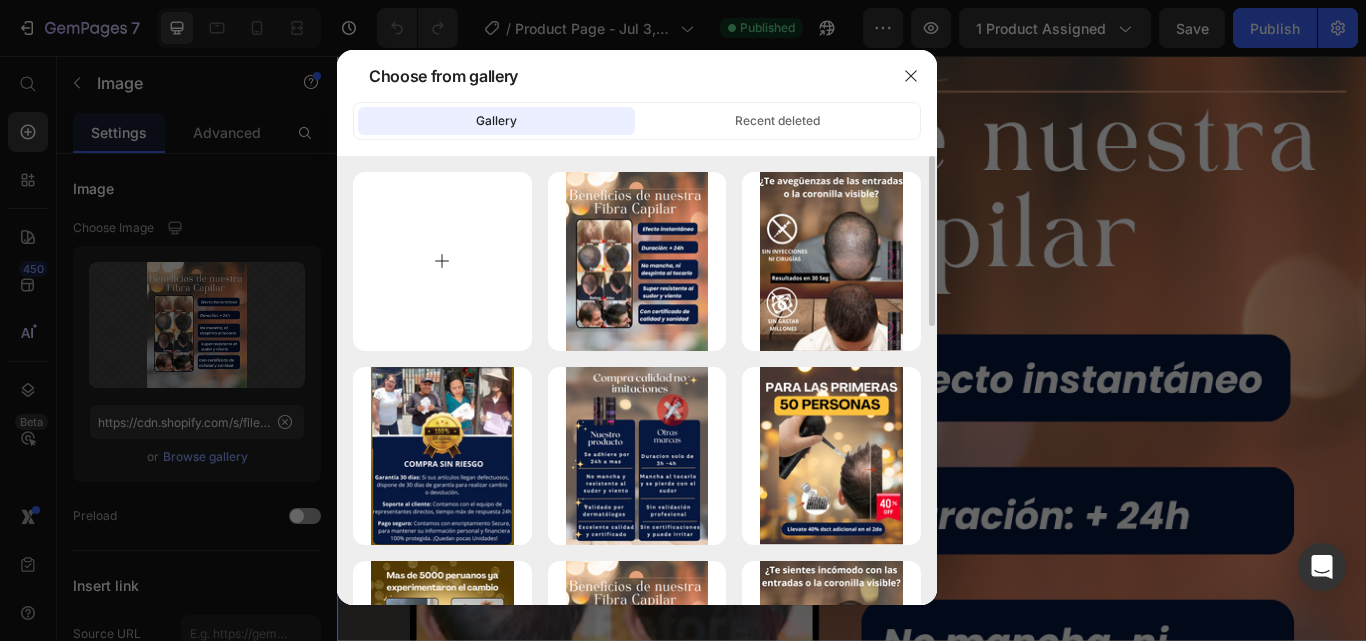 click at bounding box center [442, 261] 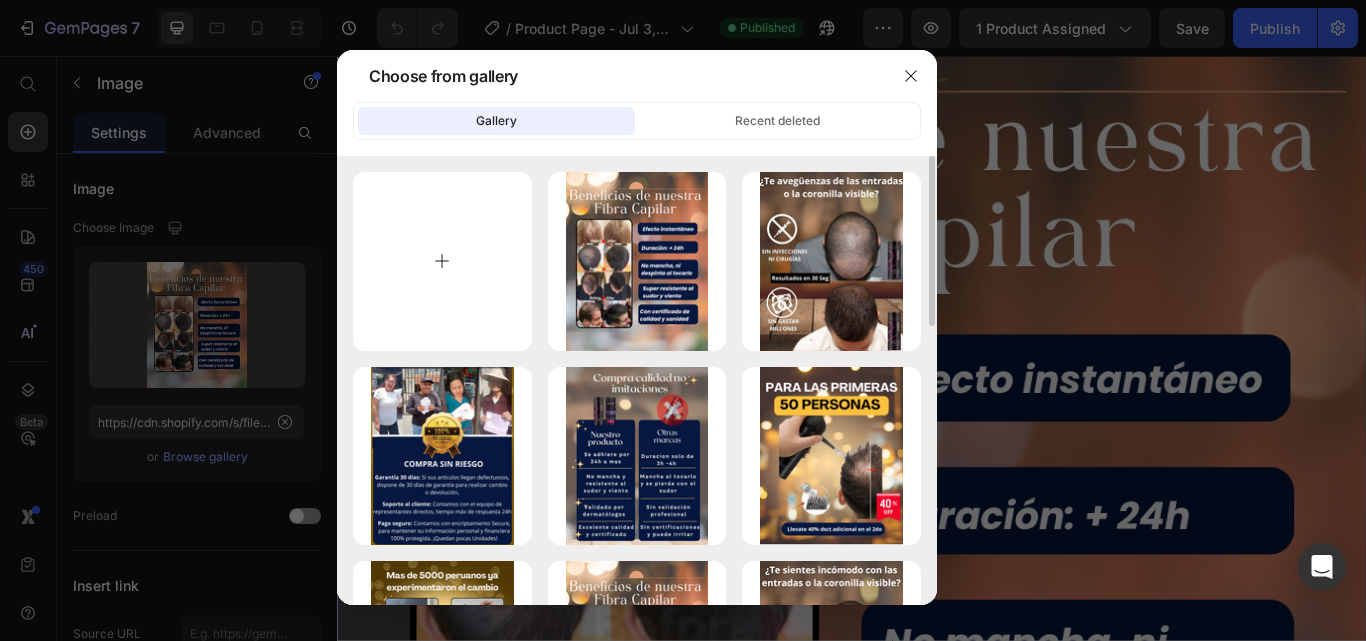 type on "C:\fakepath\Fibra capilar landing (6).png" 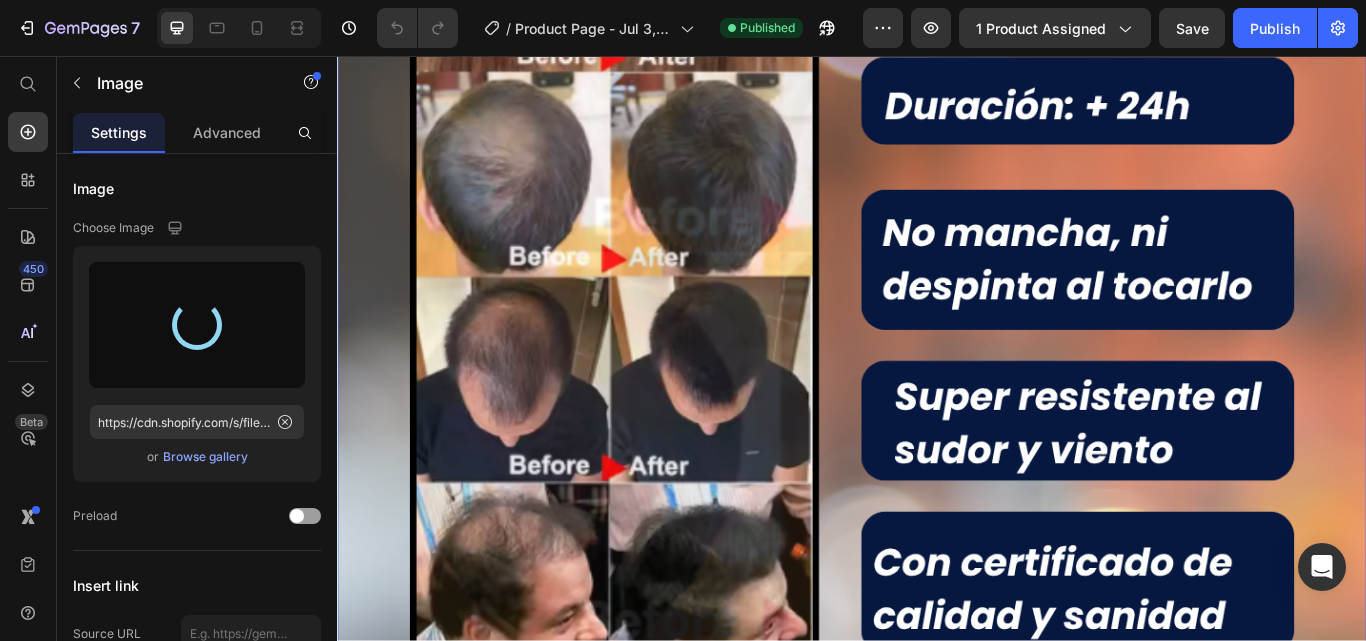 scroll, scrollTop: 4900, scrollLeft: 0, axis: vertical 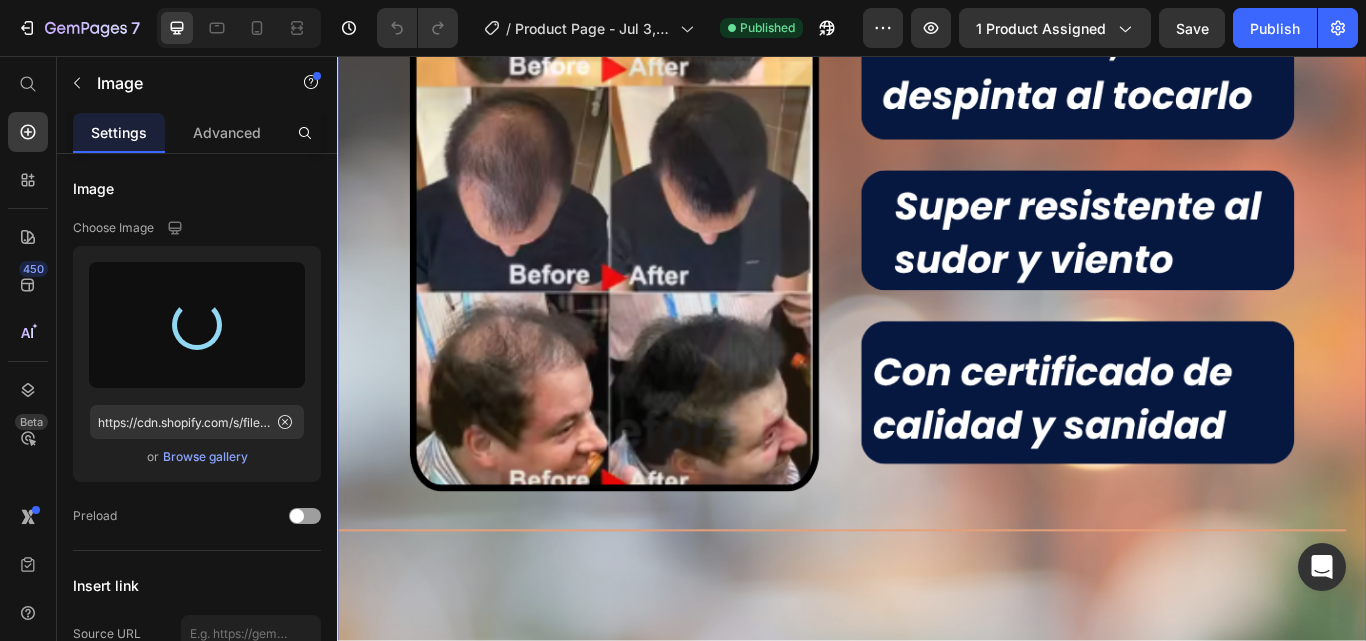 type on "https://cdn.shopify.com/s/files/1/0634/2718/2710/files/gempages_568545459866436535-f6d6bb72-ca25-4727-b6d7-a372e1bc5f0f.png" 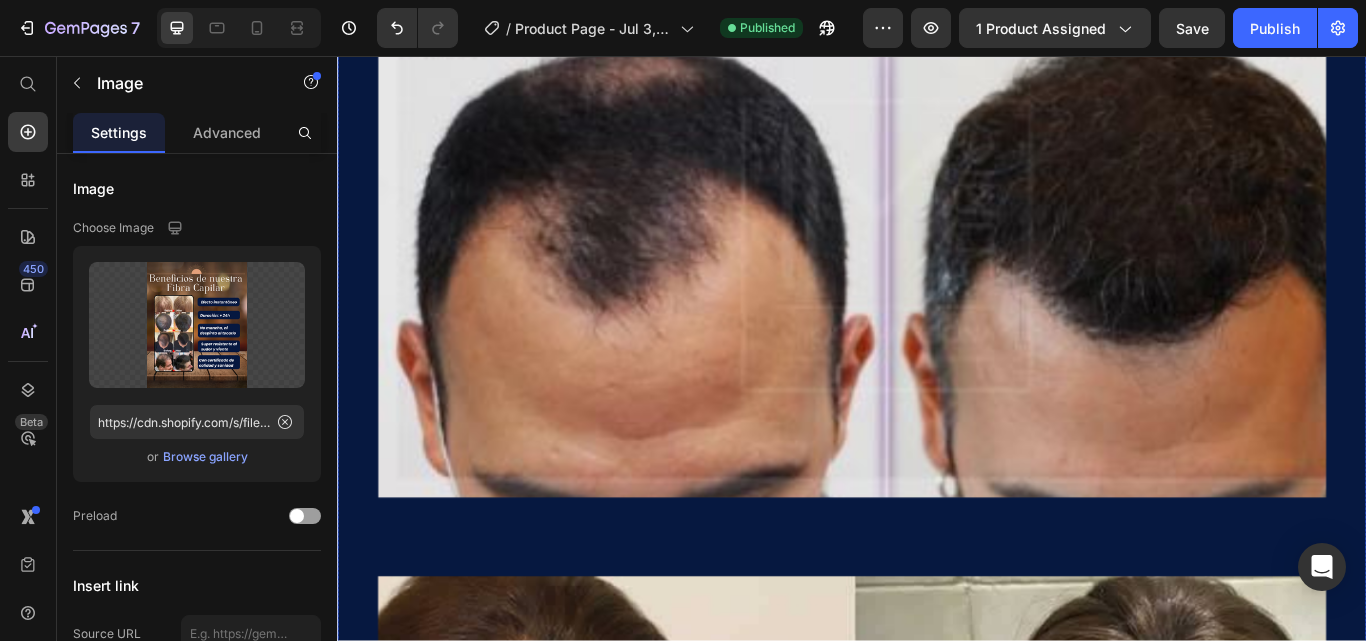 scroll, scrollTop: 5800, scrollLeft: 0, axis: vertical 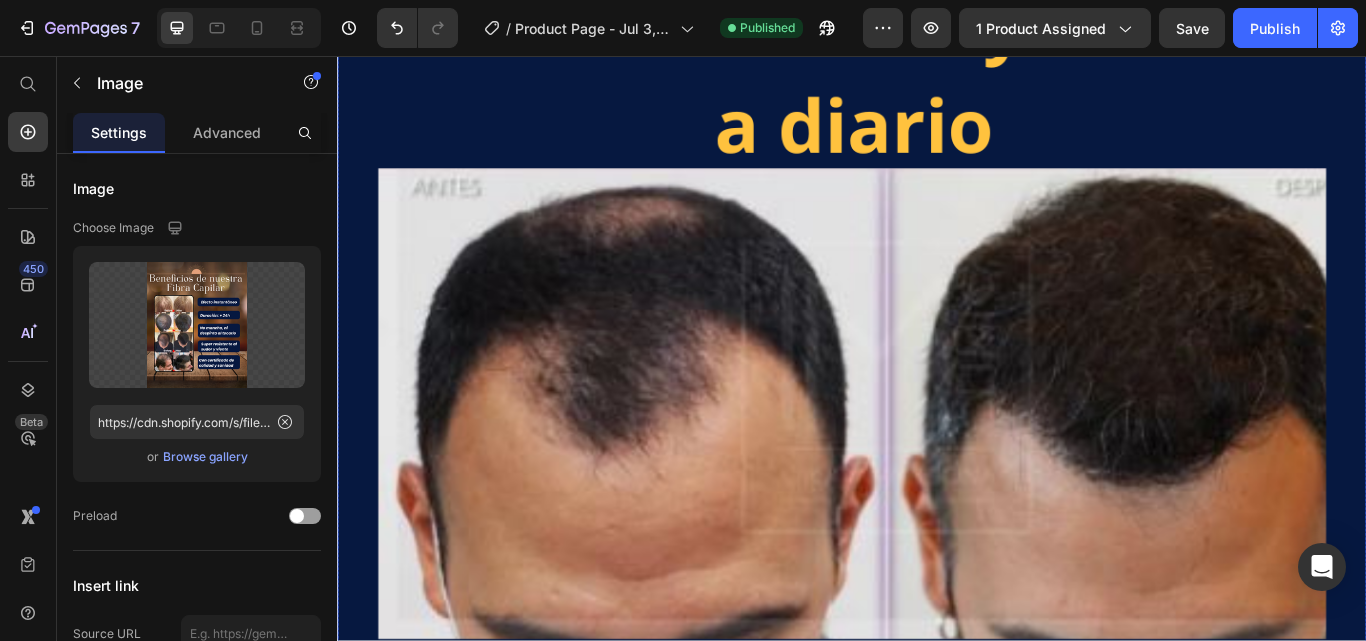 click at bounding box center (937, 686) 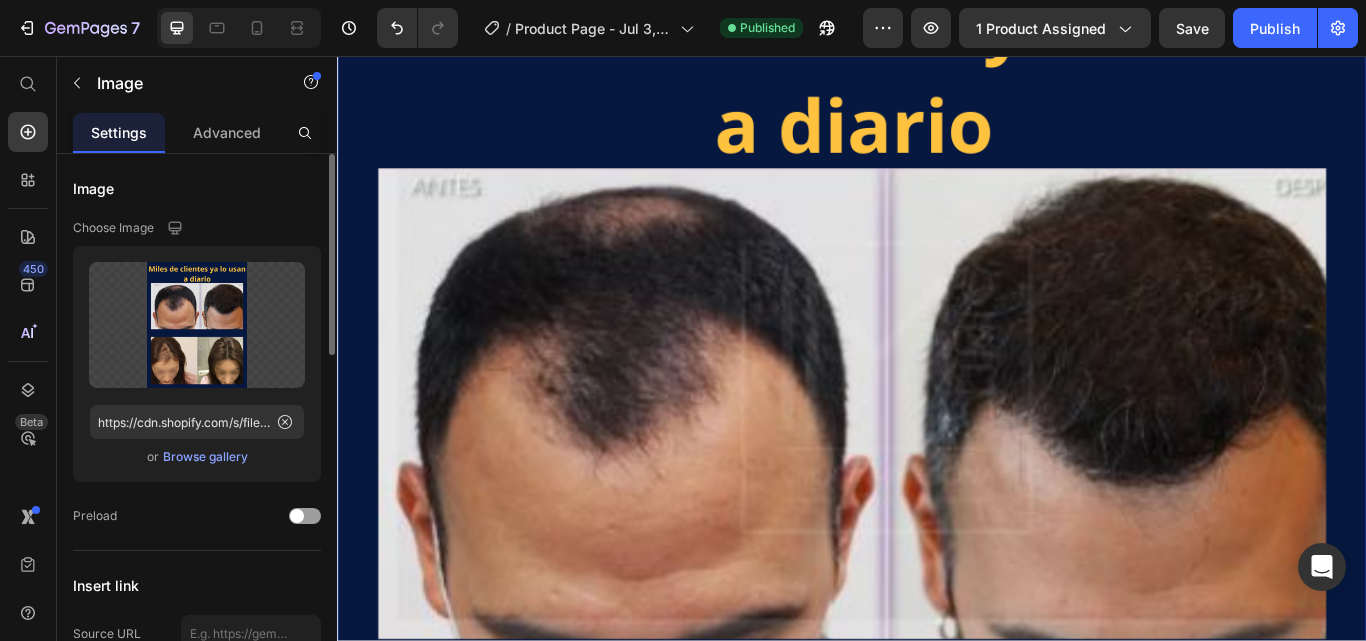 click on "Upload Image https://cdn.shopify.com/s/files/1/0634/2718/2710/files/gempages_568545459866436535-73e01b3c-c697-4092-ba35-2a095b5af869.png  or   Browse gallery" 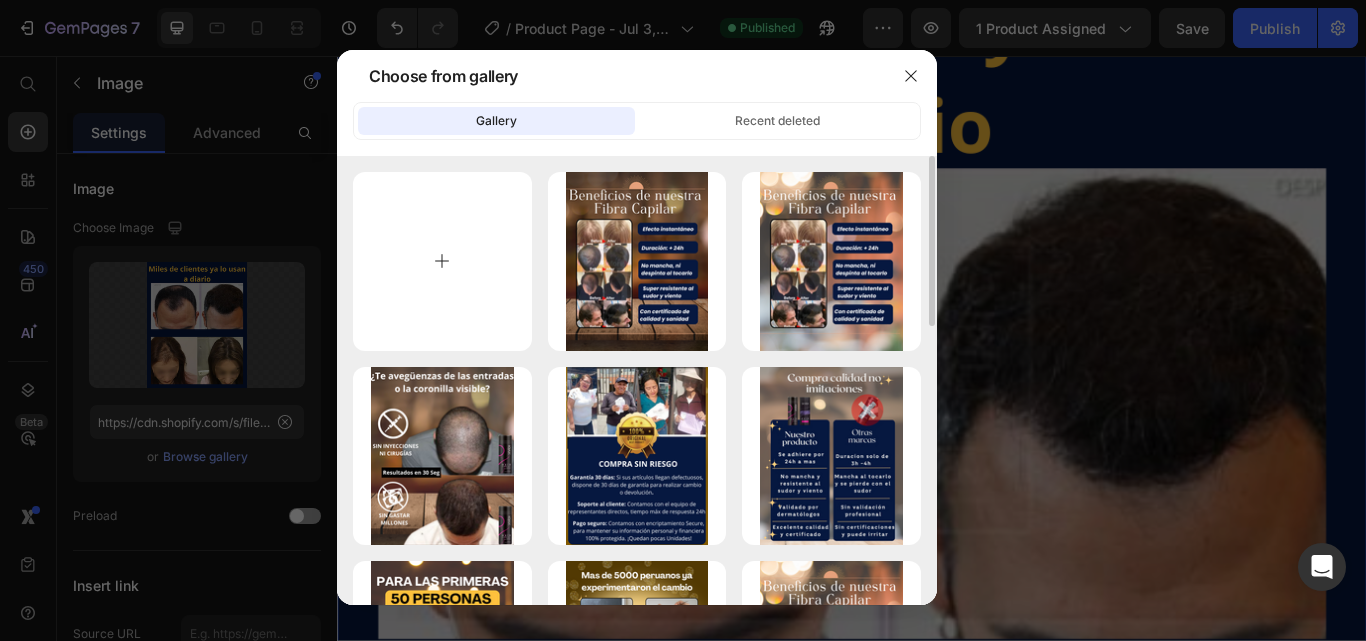 click at bounding box center (442, 261) 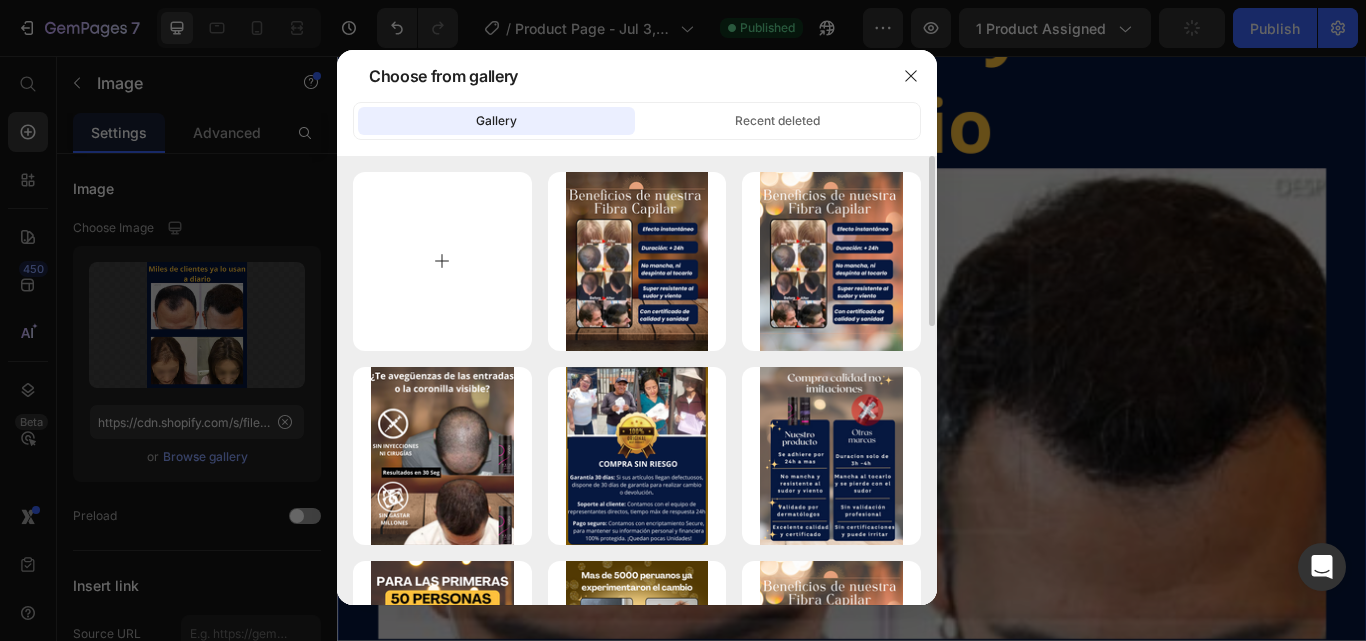 type on "C:\fakepath\Fibra capilar landing (7).png" 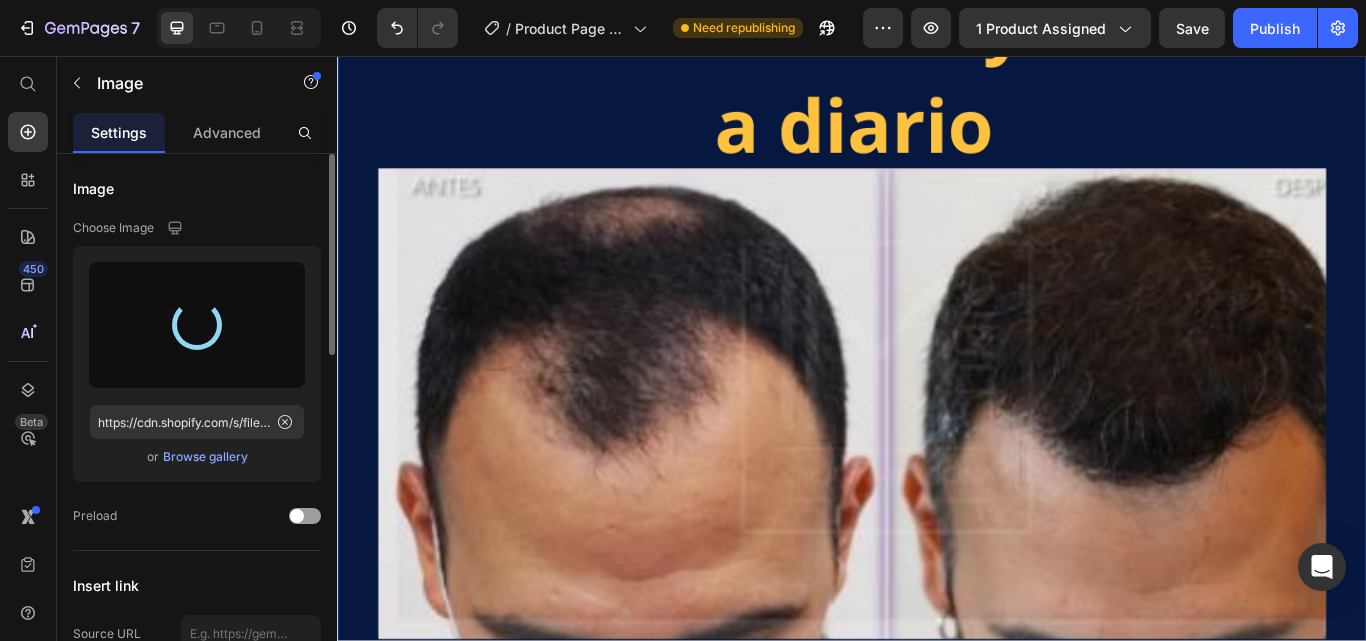 type on "https://cdn.shopify.com/s/files/1/0634/2718/2710/files/gempages_568545459866436535-f0f74656-291c-444c-9dbb-760fbe0cb03b.png" 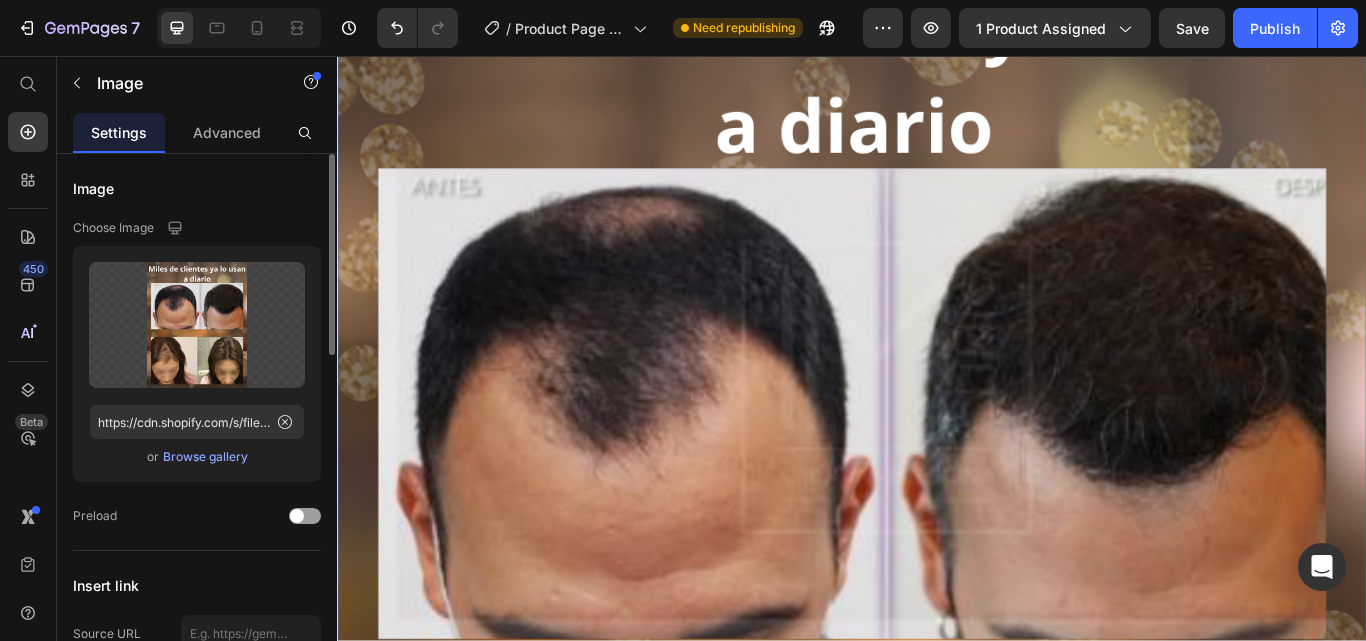 click on "Browse gallery" at bounding box center [205, 457] 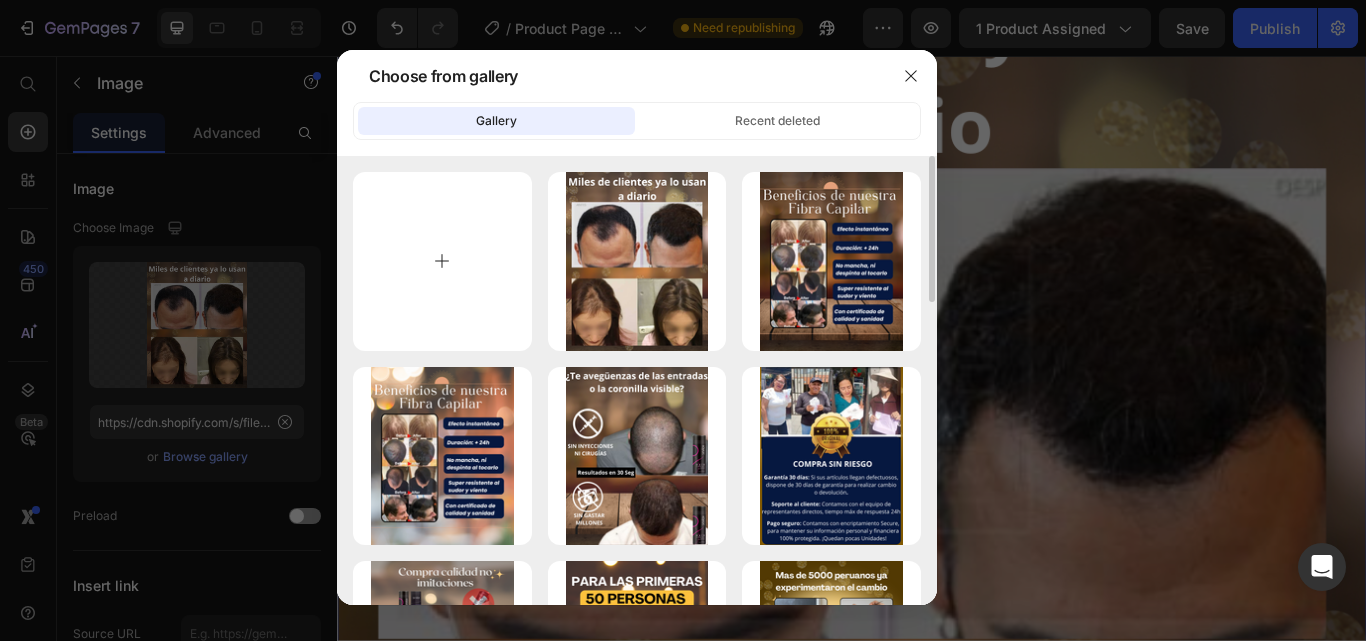 click at bounding box center (442, 261) 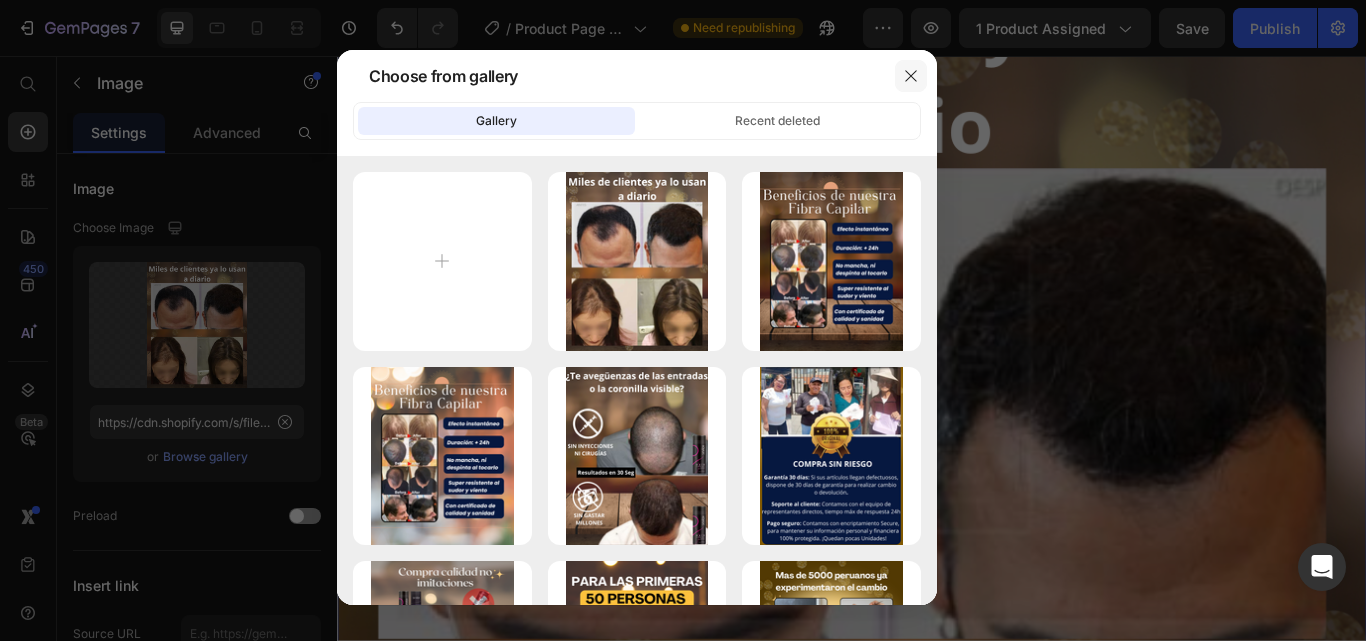 click 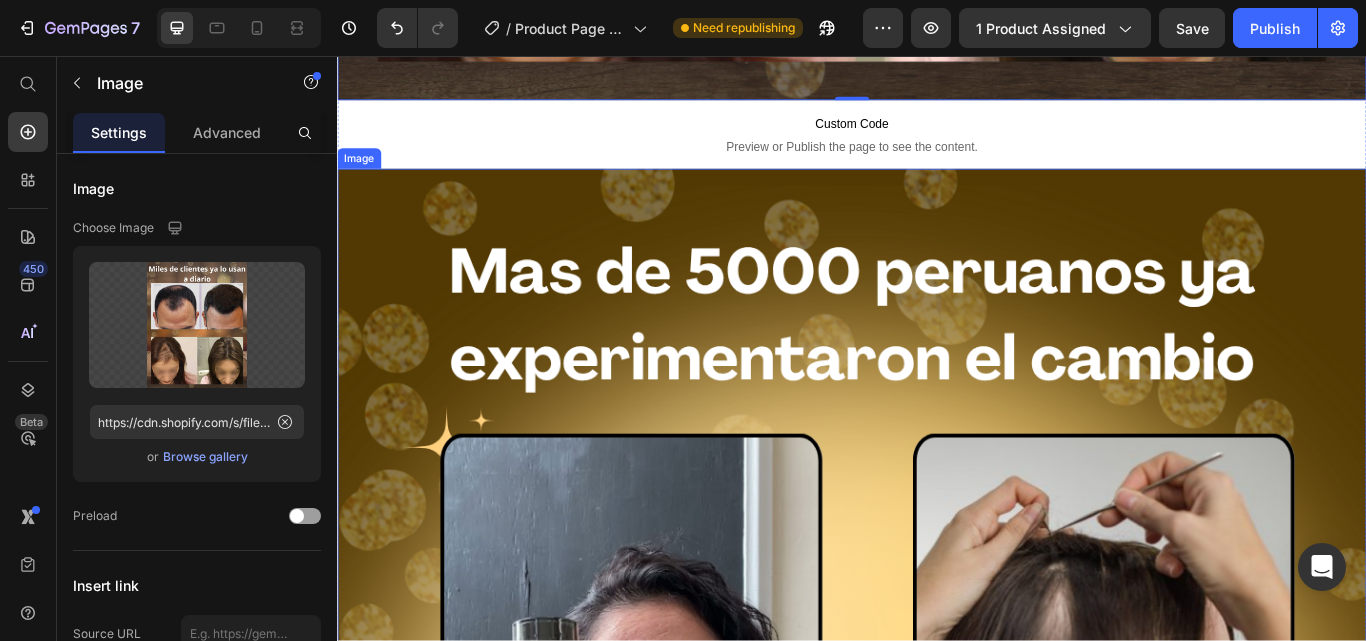 scroll, scrollTop: 7400, scrollLeft: 0, axis: vertical 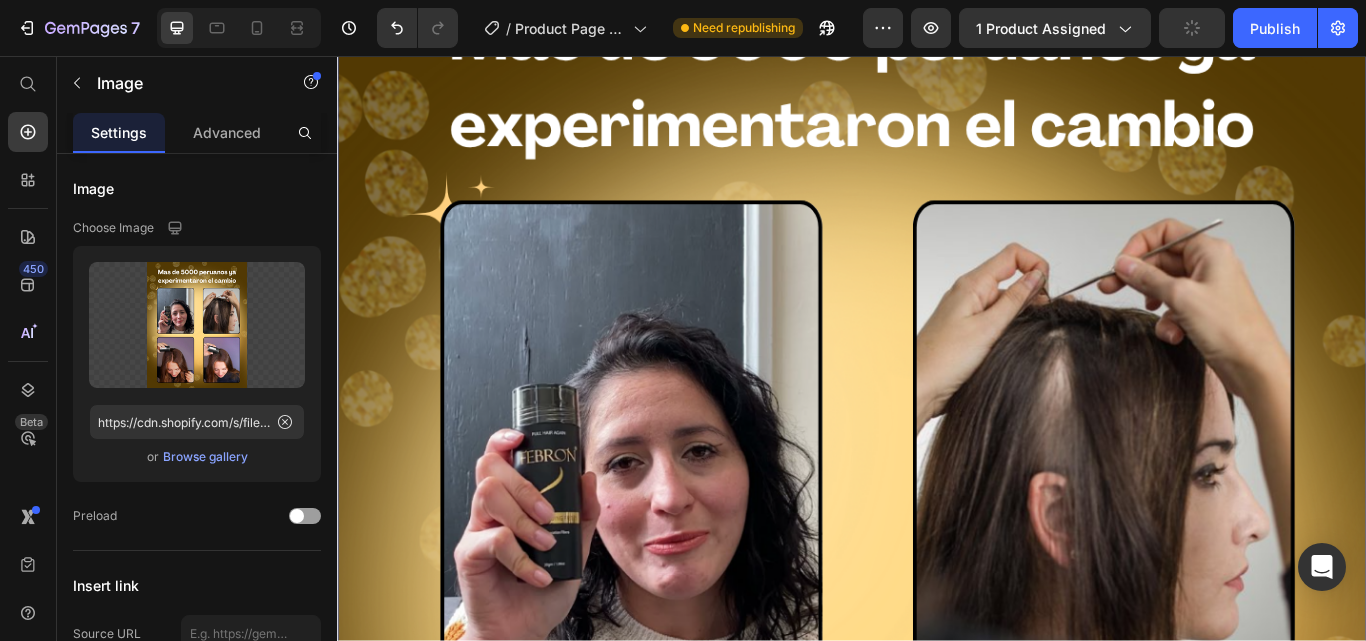 drag, startPoint x: 754, startPoint y: 321, endPoint x: 548, endPoint y: 302, distance: 206.87436 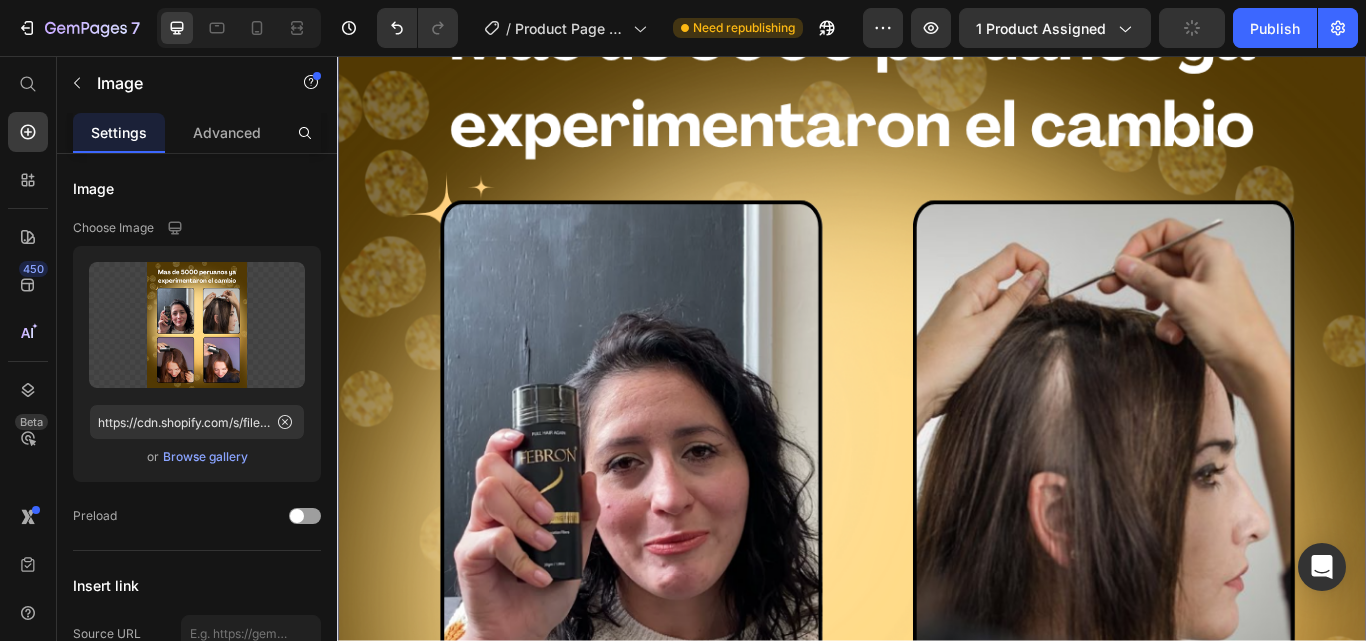 click at bounding box center [937, 666] 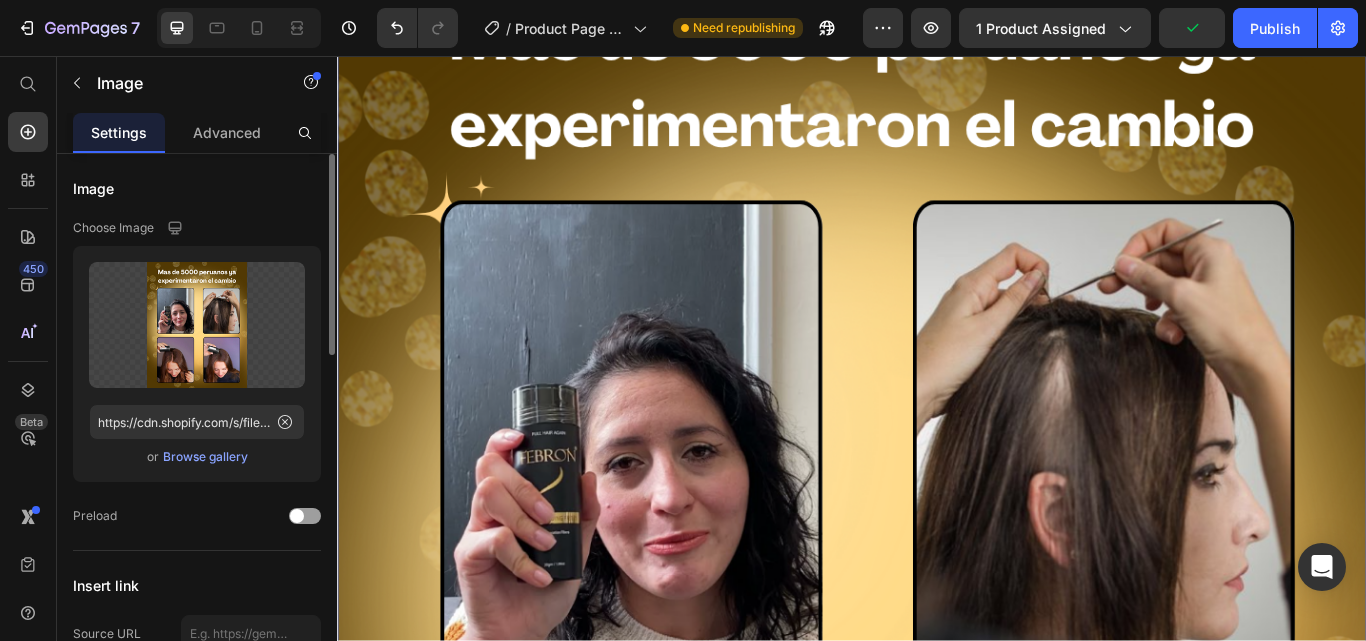 click on "Browse gallery" at bounding box center (205, 457) 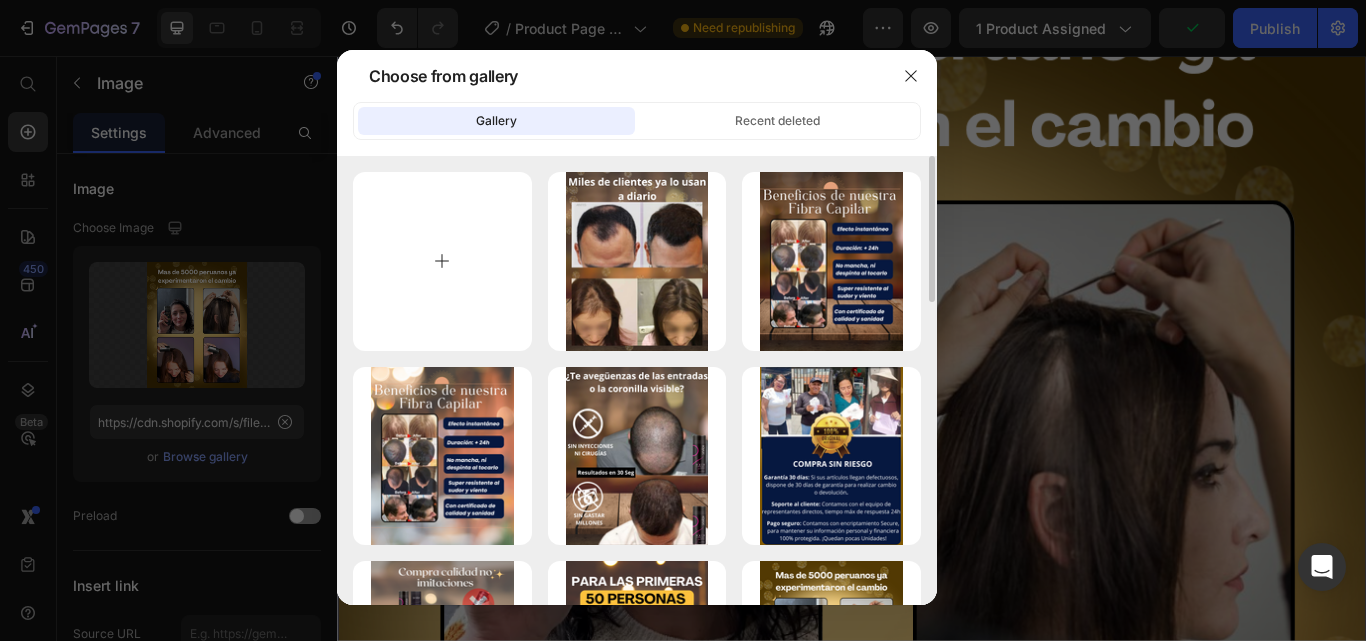 click at bounding box center [442, 261] 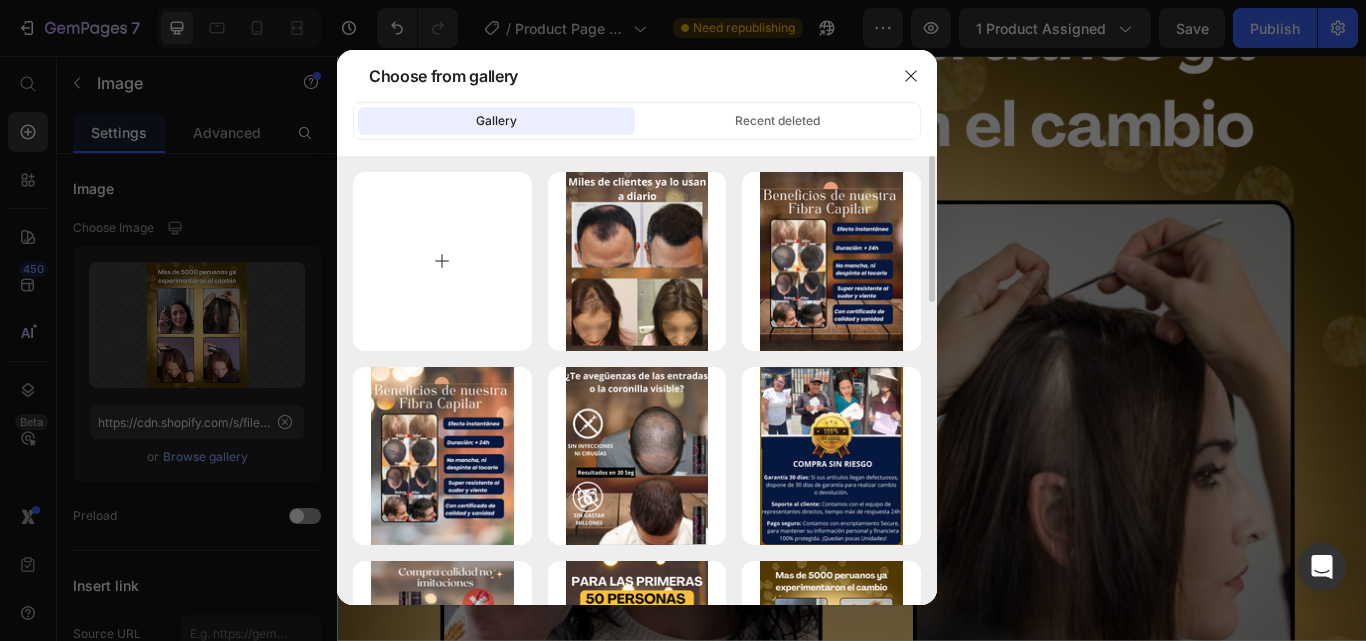 type on "C:\fakepath\Fibra capilar landing (8).png" 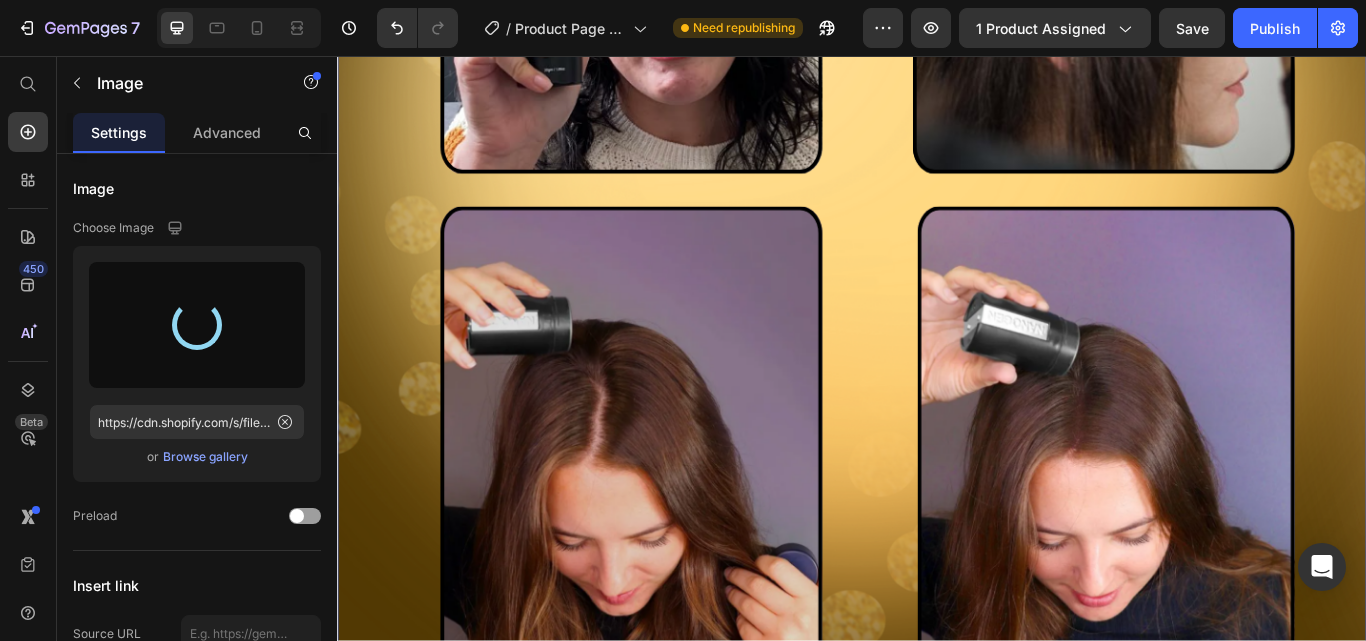 scroll, scrollTop: 7900, scrollLeft: 0, axis: vertical 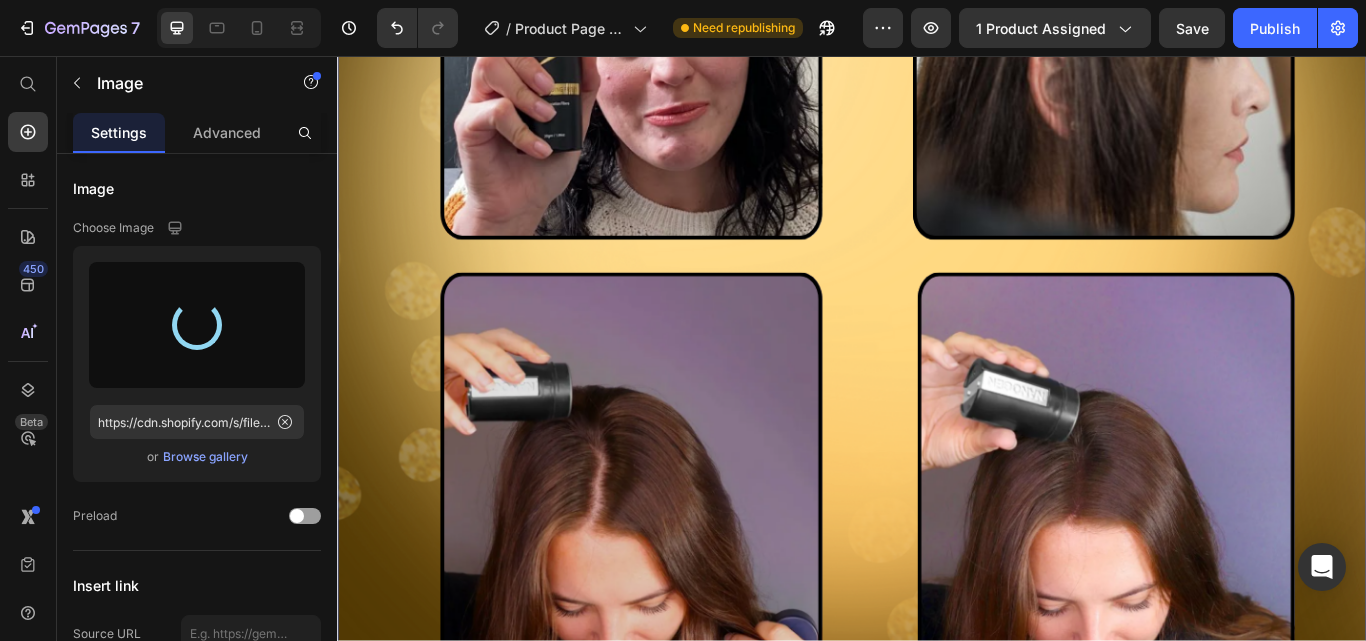 type on "https://cdn.shopify.com/s/files/1/0634/2718/2710/files/gempages_568545459866436535-1afe998e-c2f8-4400-8520-32c56872906c.png" 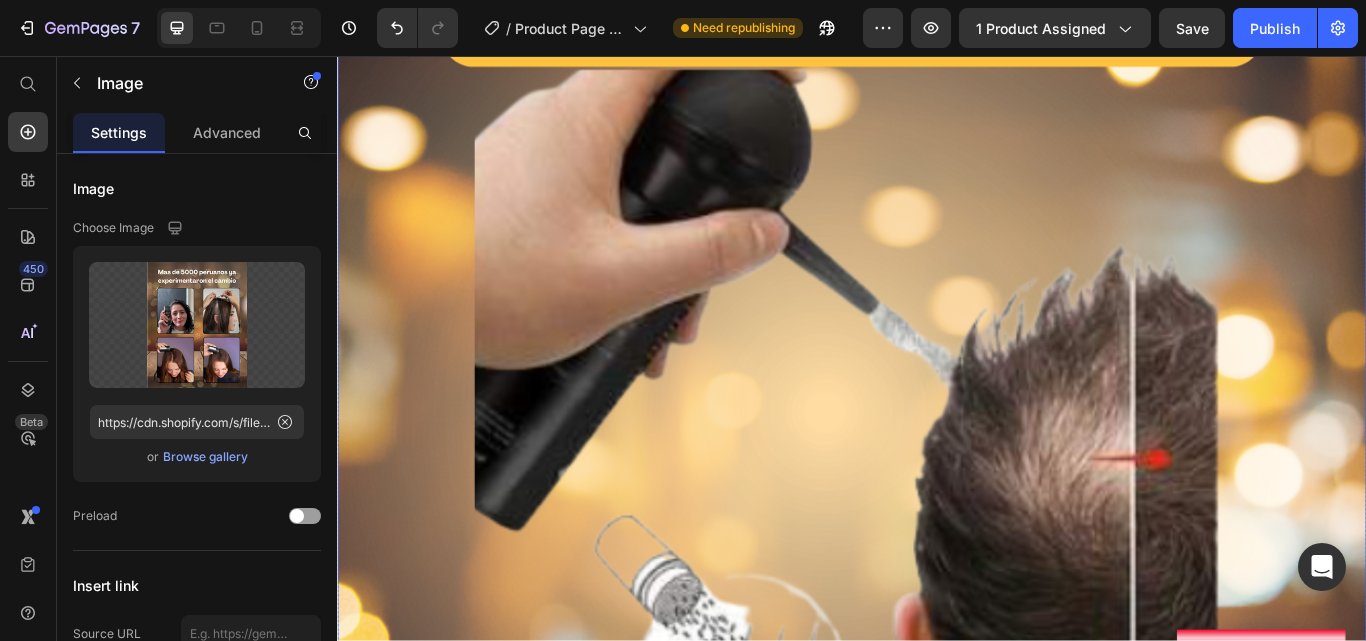 scroll, scrollTop: 9400, scrollLeft: 0, axis: vertical 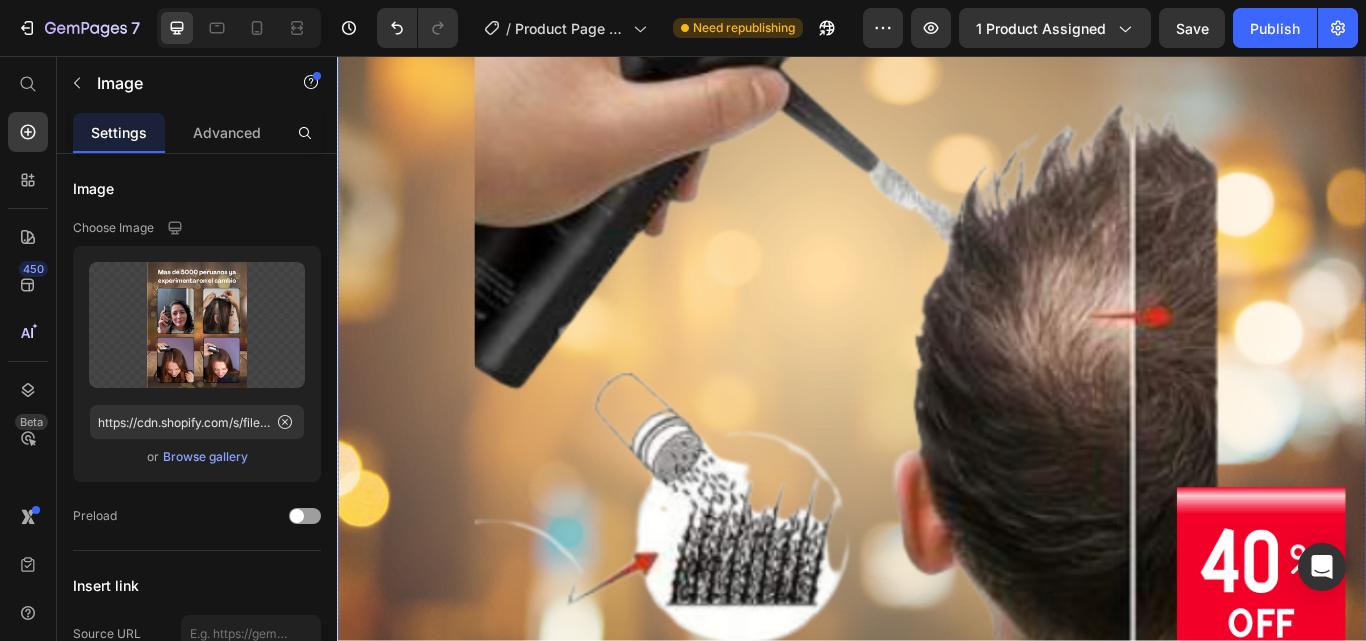 click at bounding box center [937, 246] 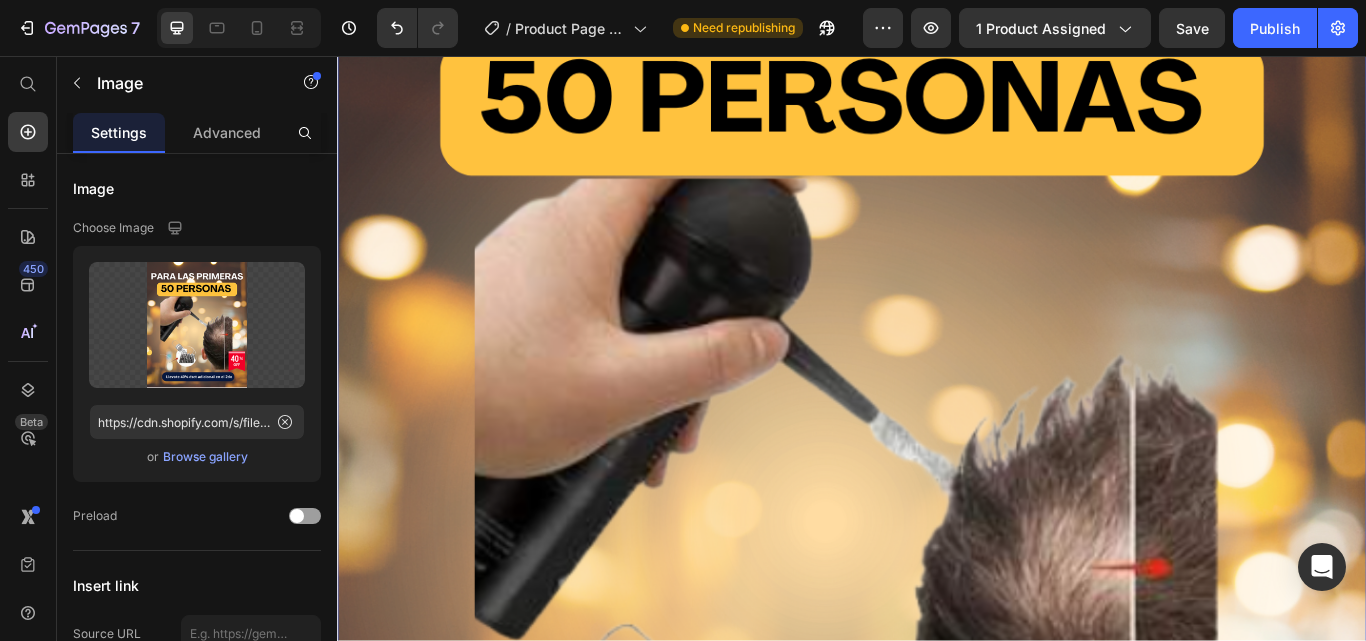scroll, scrollTop: 9100, scrollLeft: 0, axis: vertical 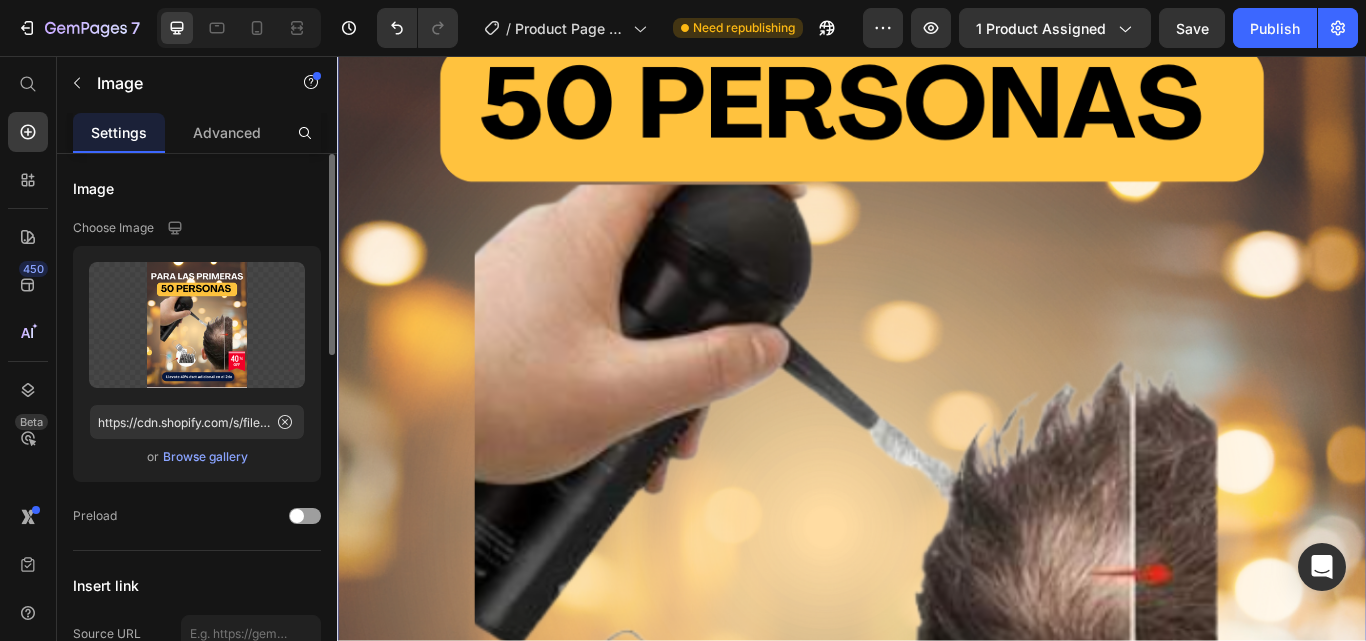 click on "Browse gallery" at bounding box center [205, 457] 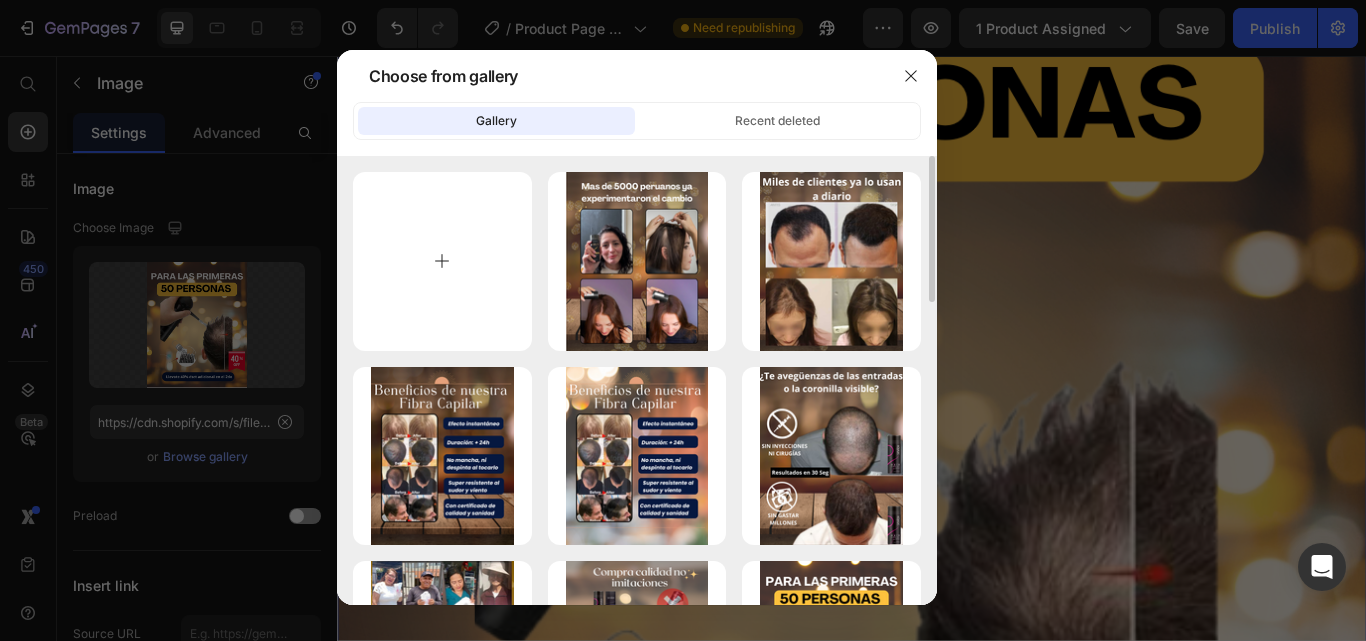 click at bounding box center (442, 261) 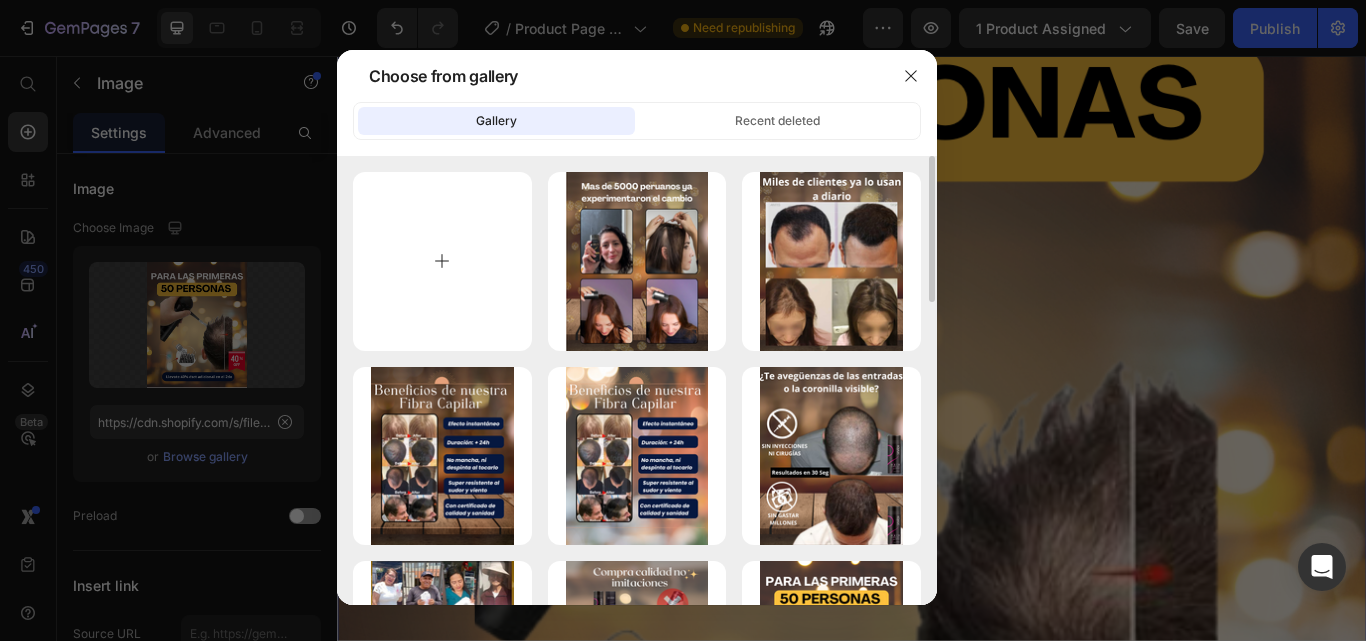 type on "C:\fakepath\Fibra capilar landing (9).png" 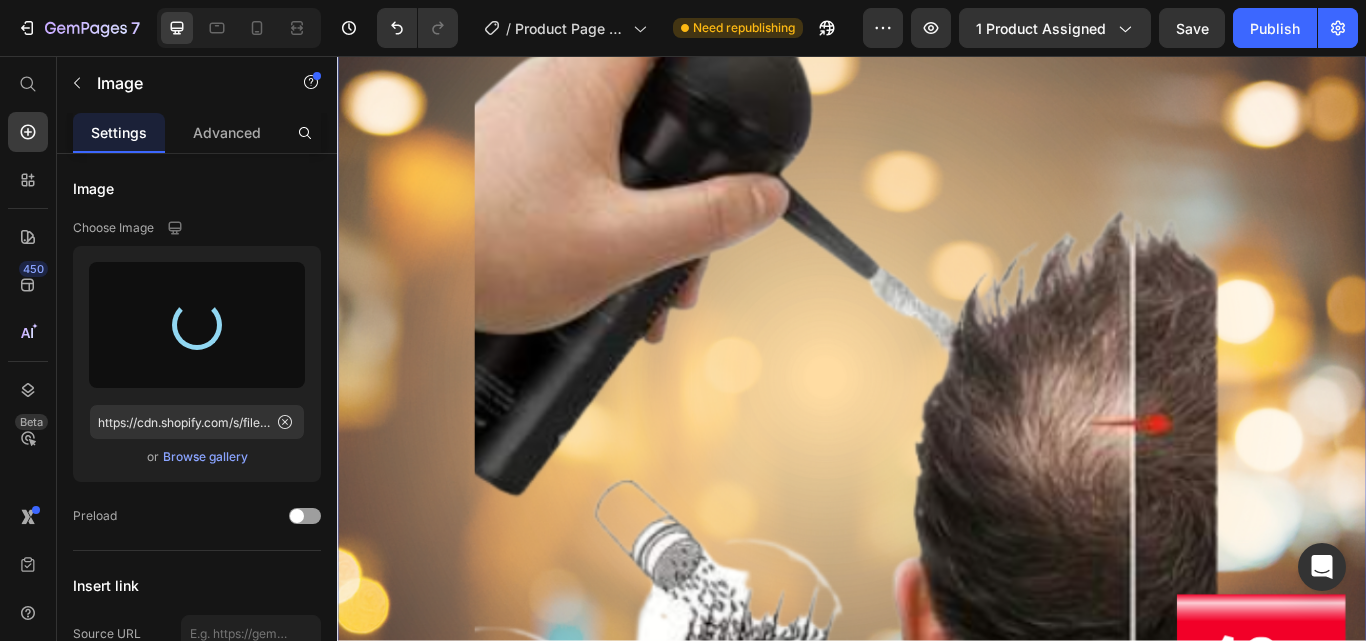 scroll, scrollTop: 9400, scrollLeft: 0, axis: vertical 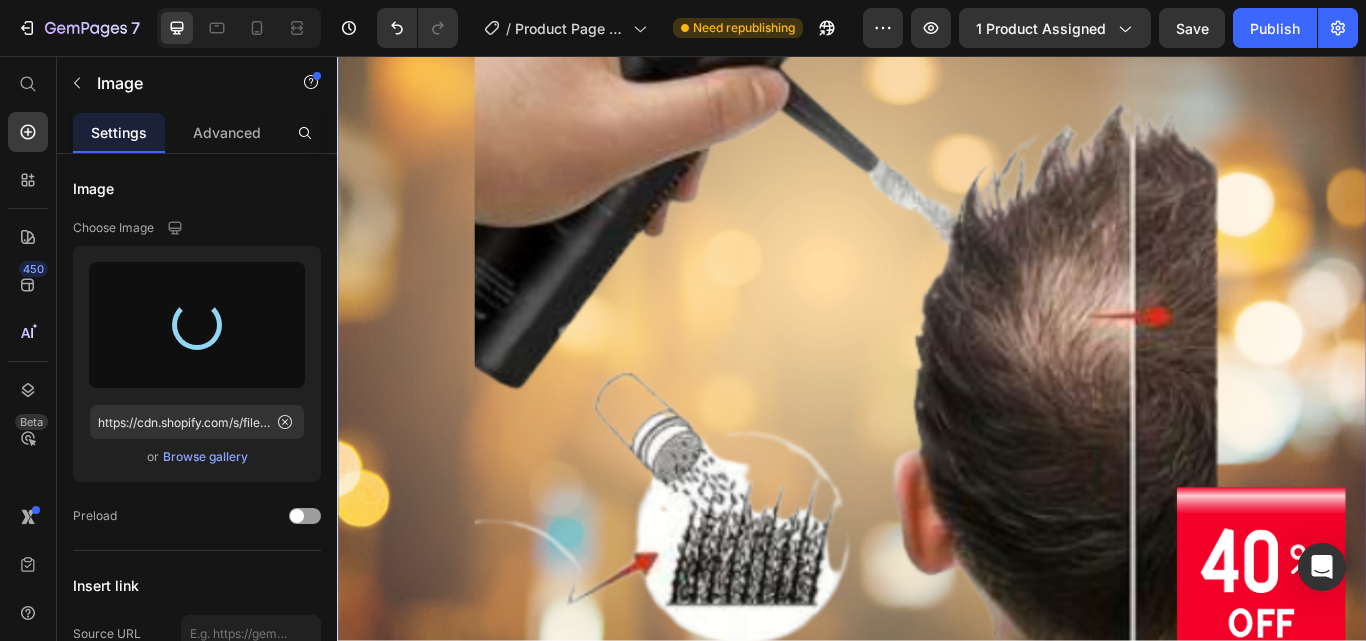 type on "https://cdn.shopify.com/s/files/1/0634/2718/2710/files/gempages_568545459866436535-b7ed61ce-c583-4bcd-97cf-a467c8c077a8.png" 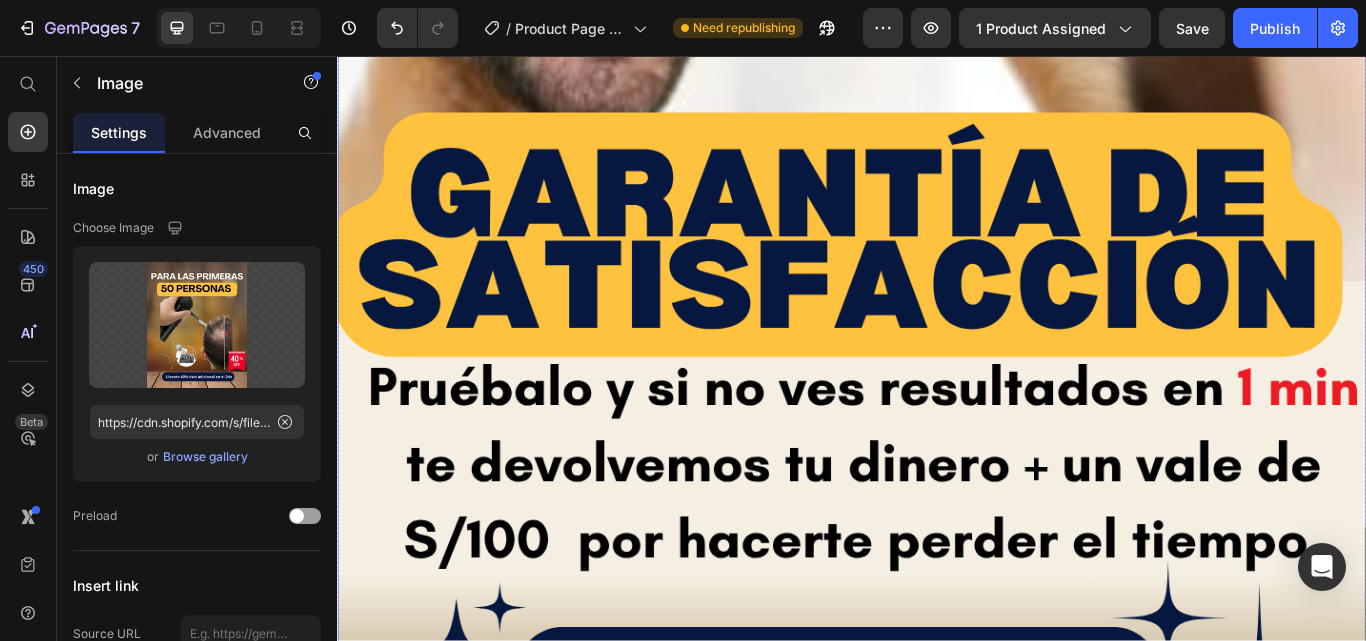 scroll, scrollTop: 11300, scrollLeft: 0, axis: vertical 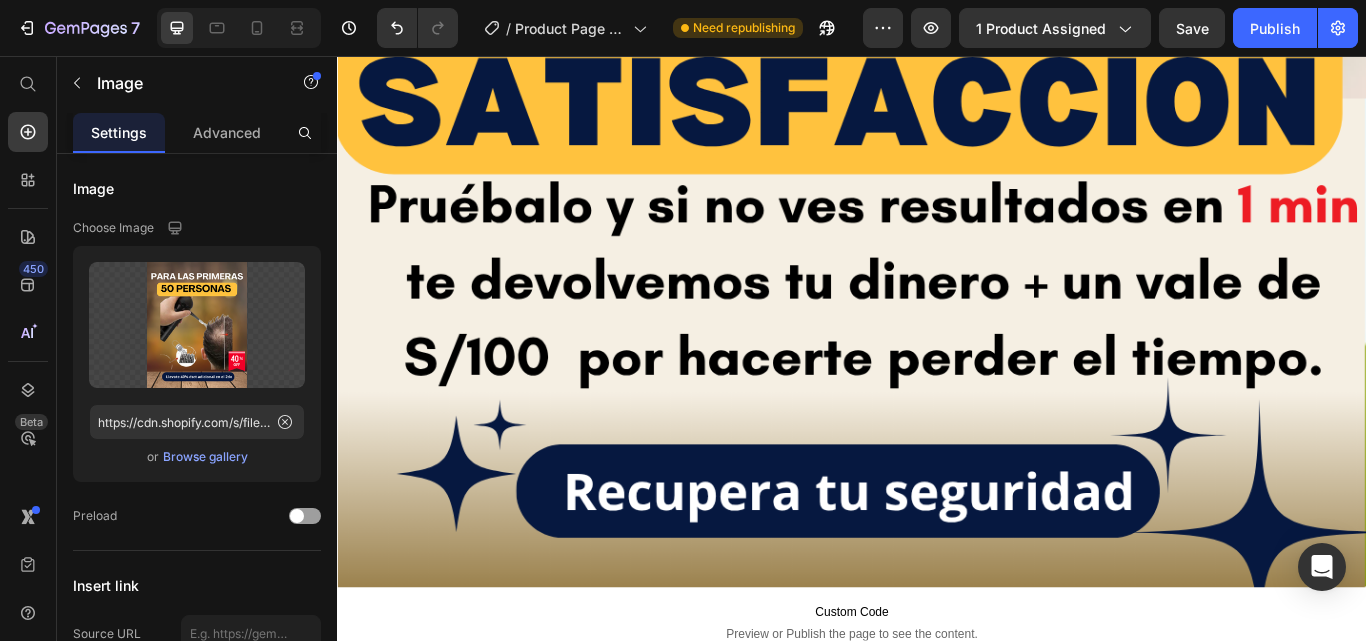 click at bounding box center (937, -74) 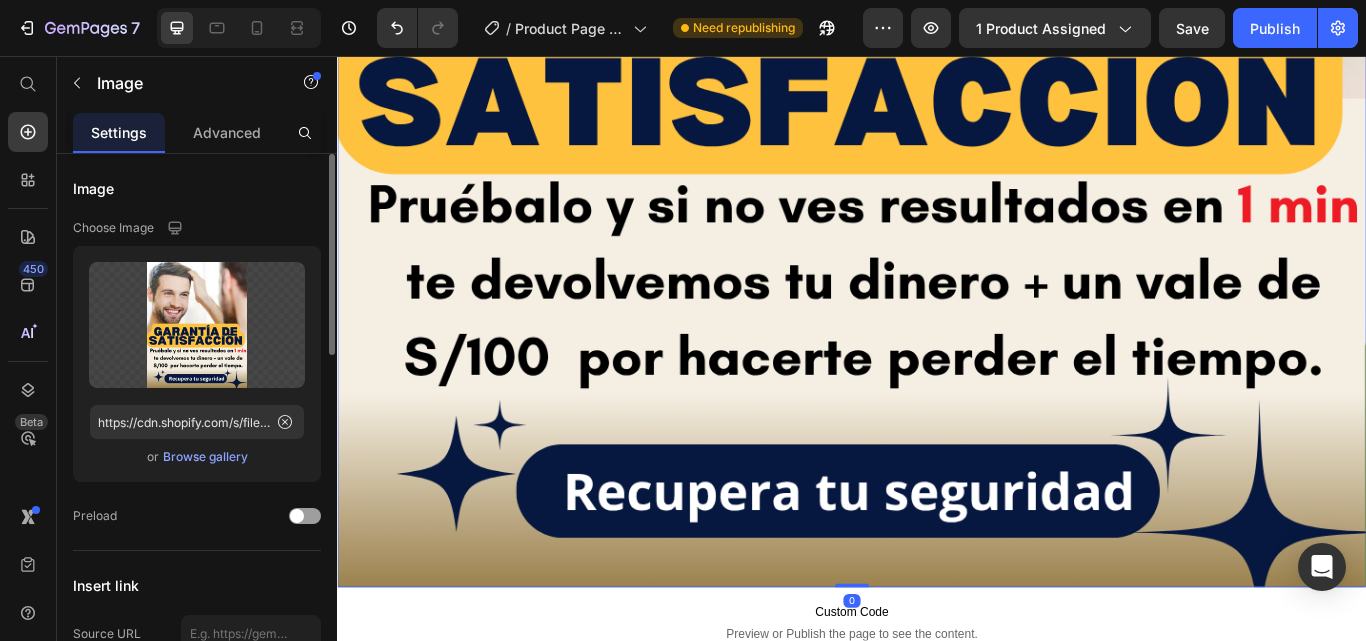 click on "Browse gallery" at bounding box center [205, 457] 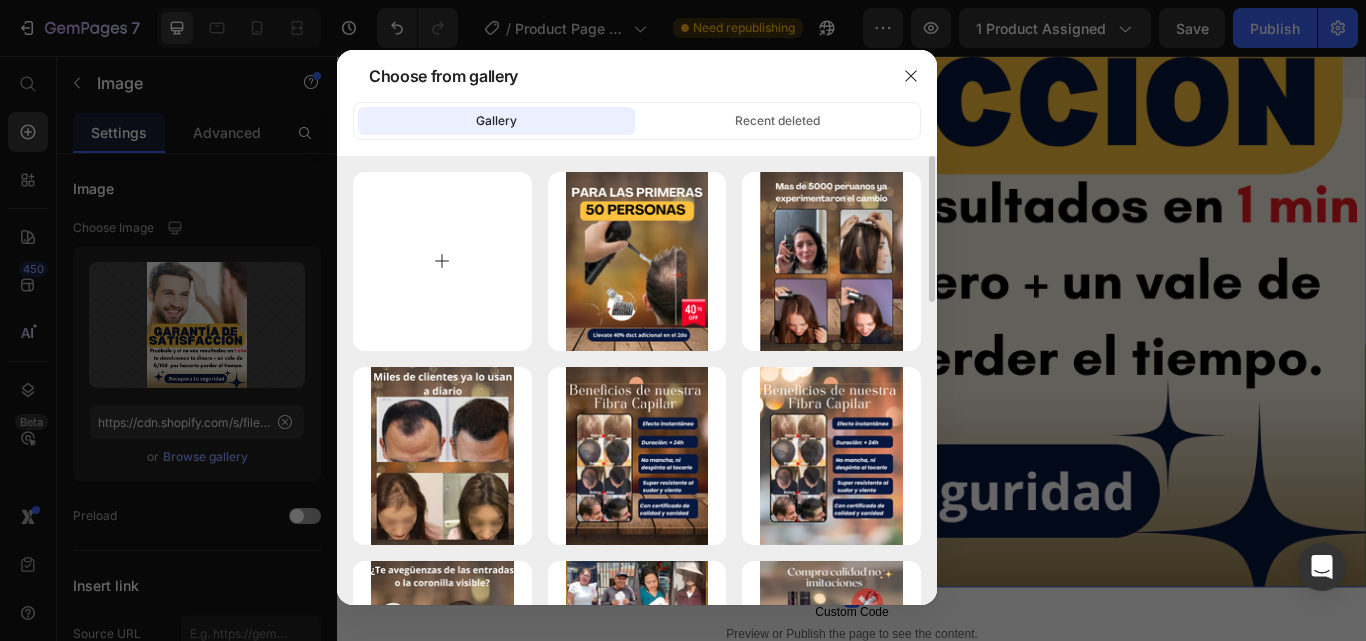 click at bounding box center (442, 261) 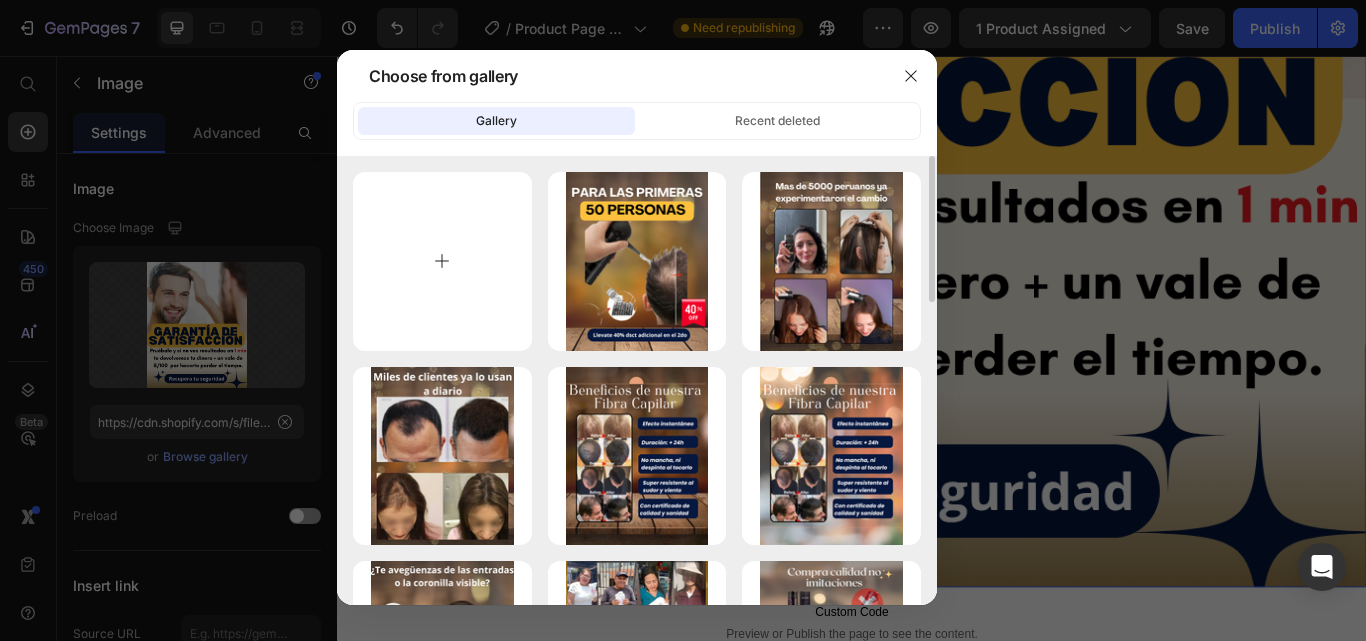 type on "C:\fakepath\Fibra capilar landing (10).png" 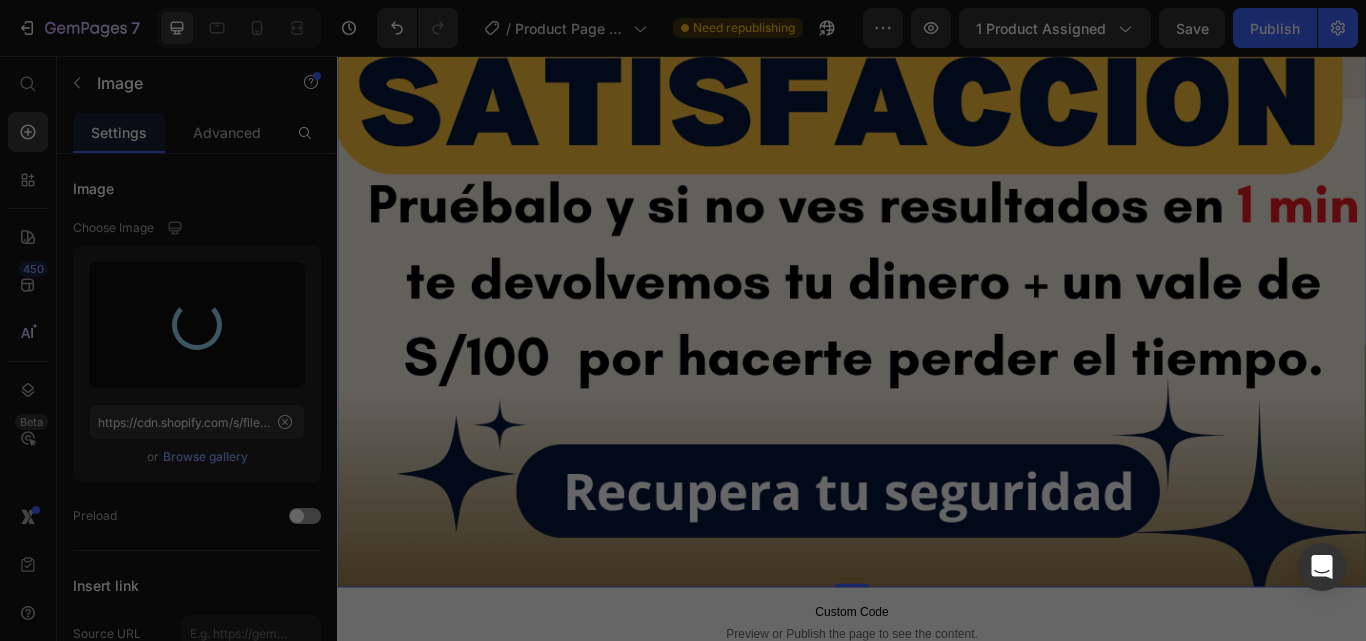 scroll, scrollTop: 200, scrollLeft: 0, axis: vertical 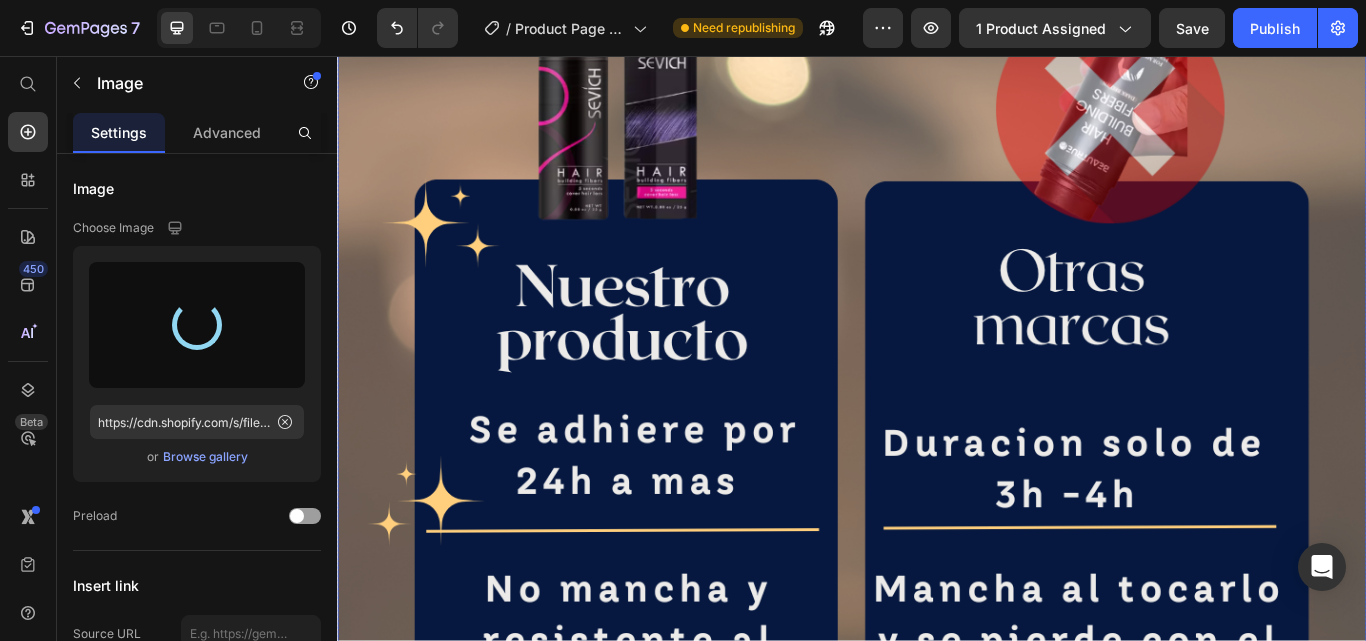 type on "https://cdn.shopify.com/s/files/1/0634/2718/2710/files/gempages_568545459866436535-a5b8e348-4ca0-4bc1-832b-e9250cd99aca.png" 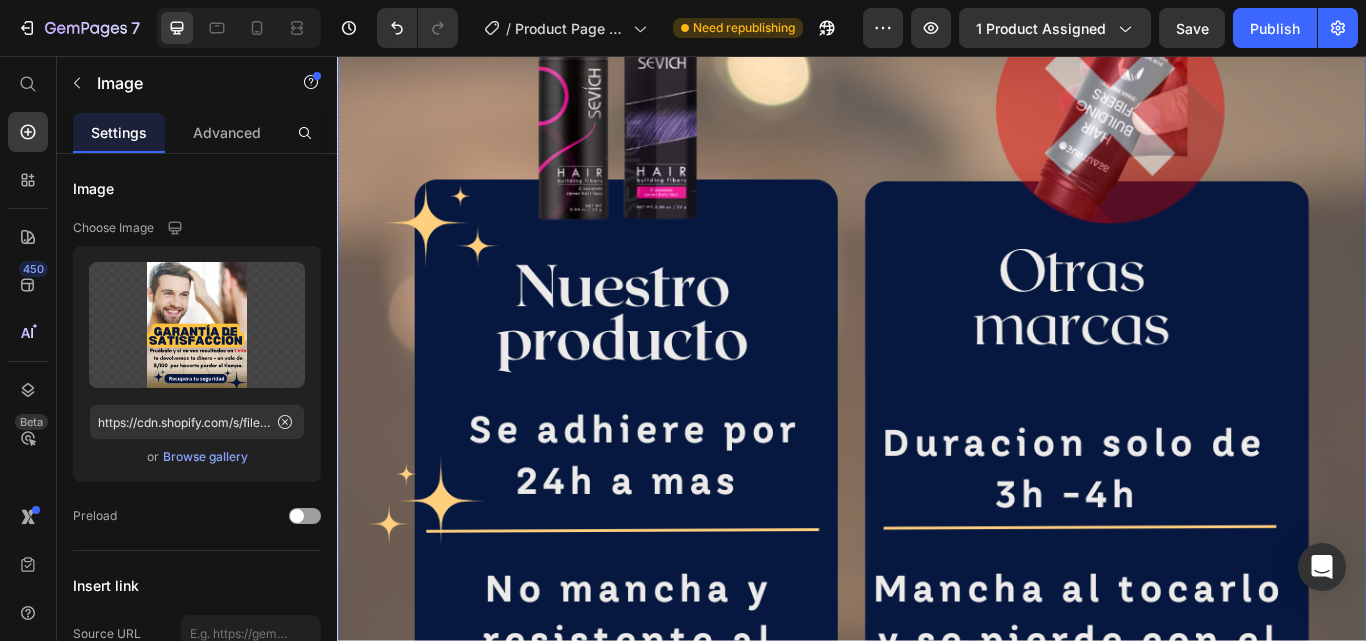 click at bounding box center [937, 506] 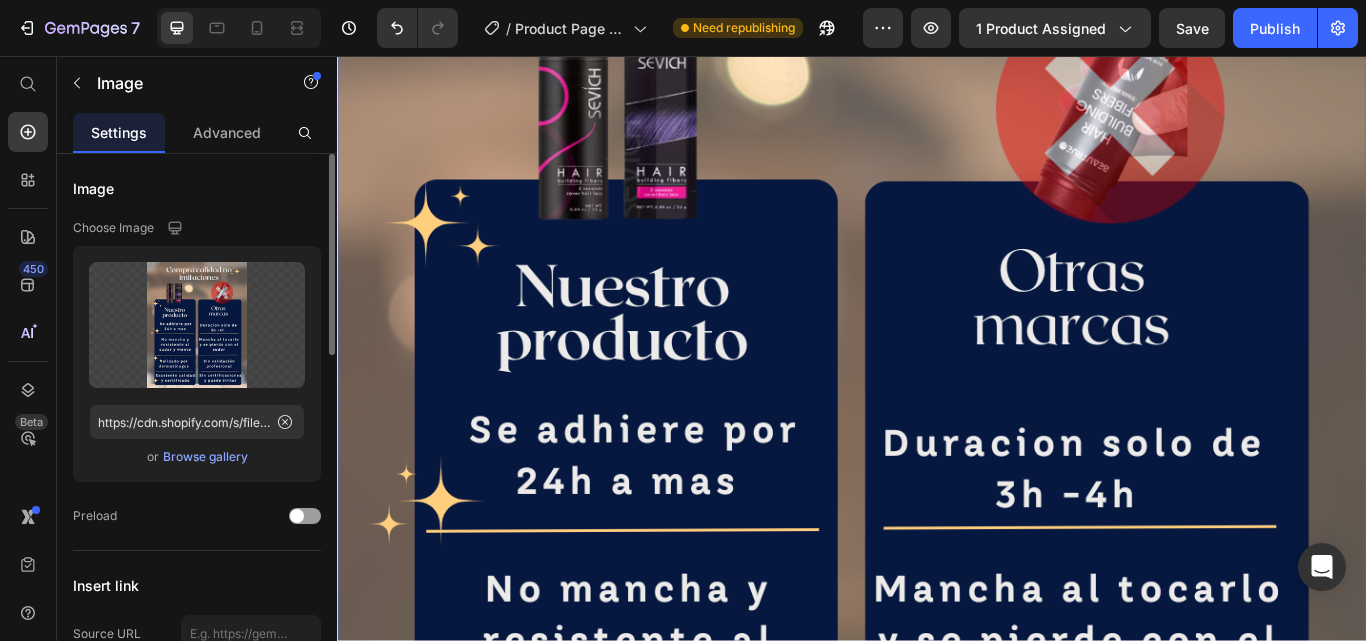 click on "Browse gallery" at bounding box center [205, 457] 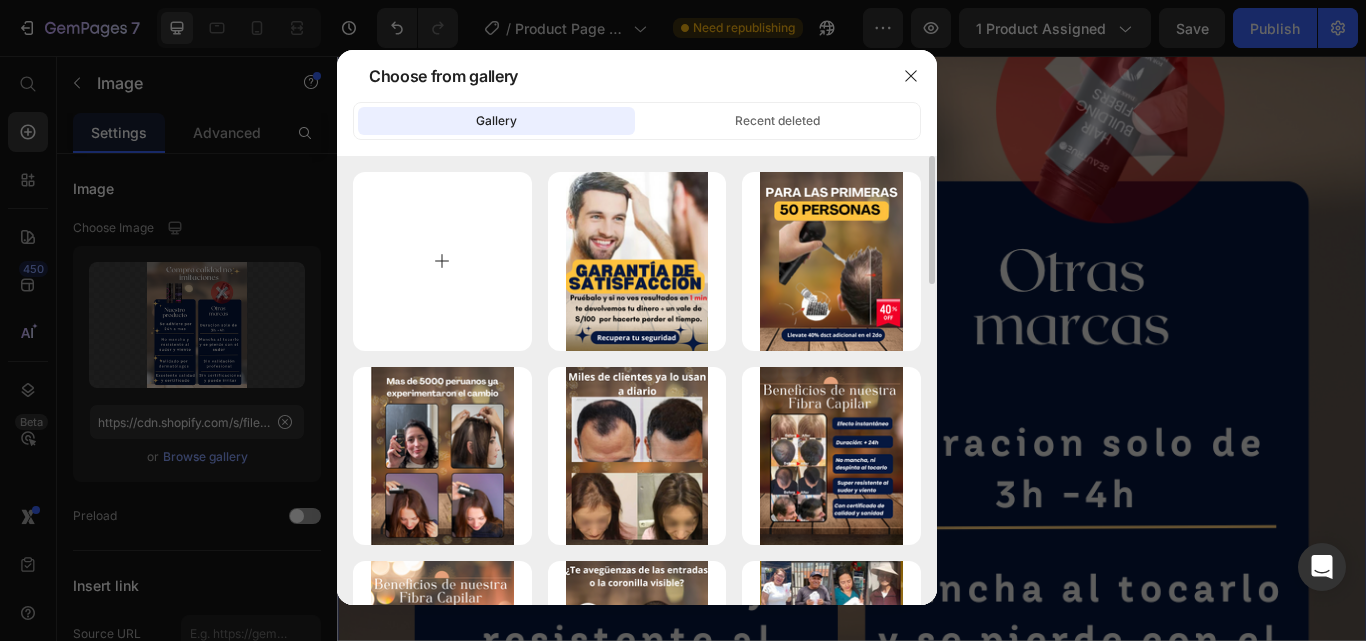 click at bounding box center [442, 261] 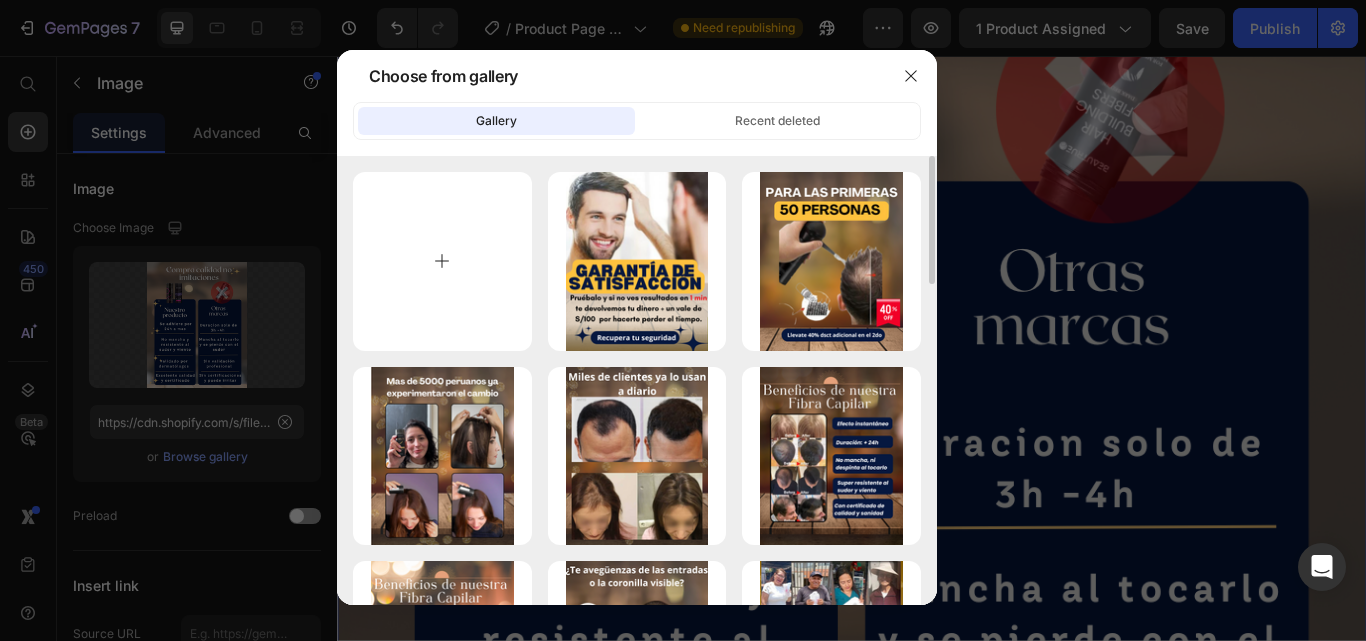 type on "C:\fakepath\Fibra capilar landing (11).png" 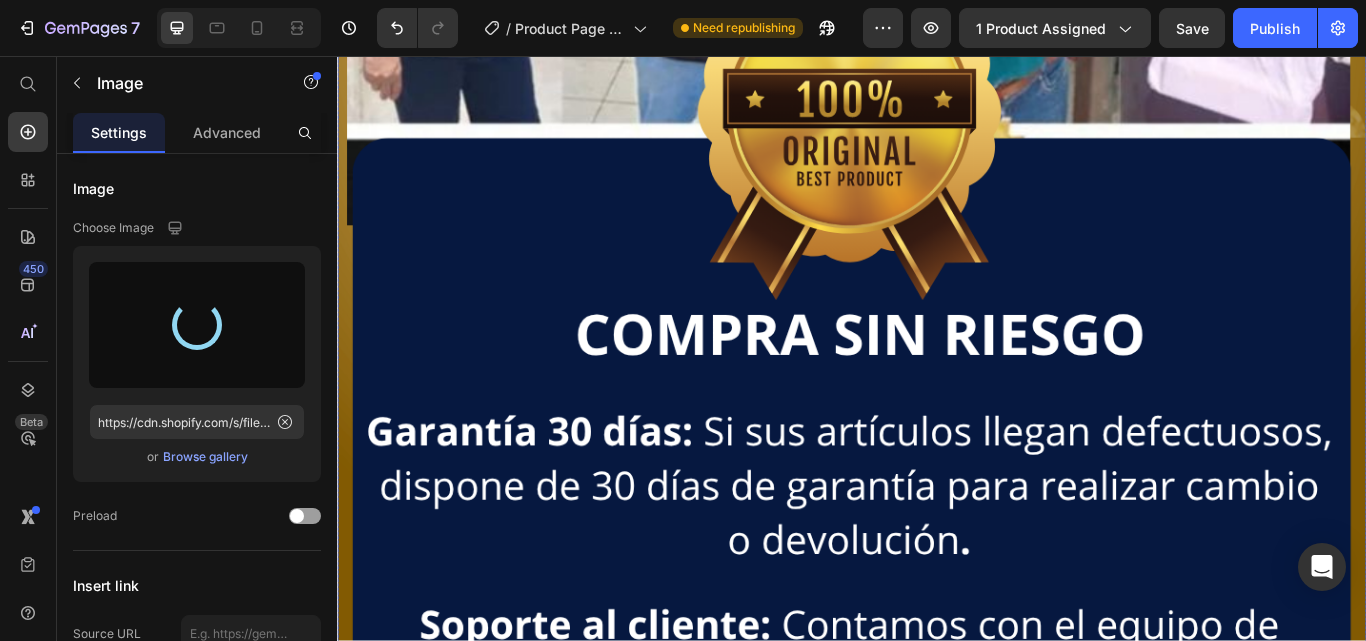 scroll, scrollTop: 14000, scrollLeft: 0, axis: vertical 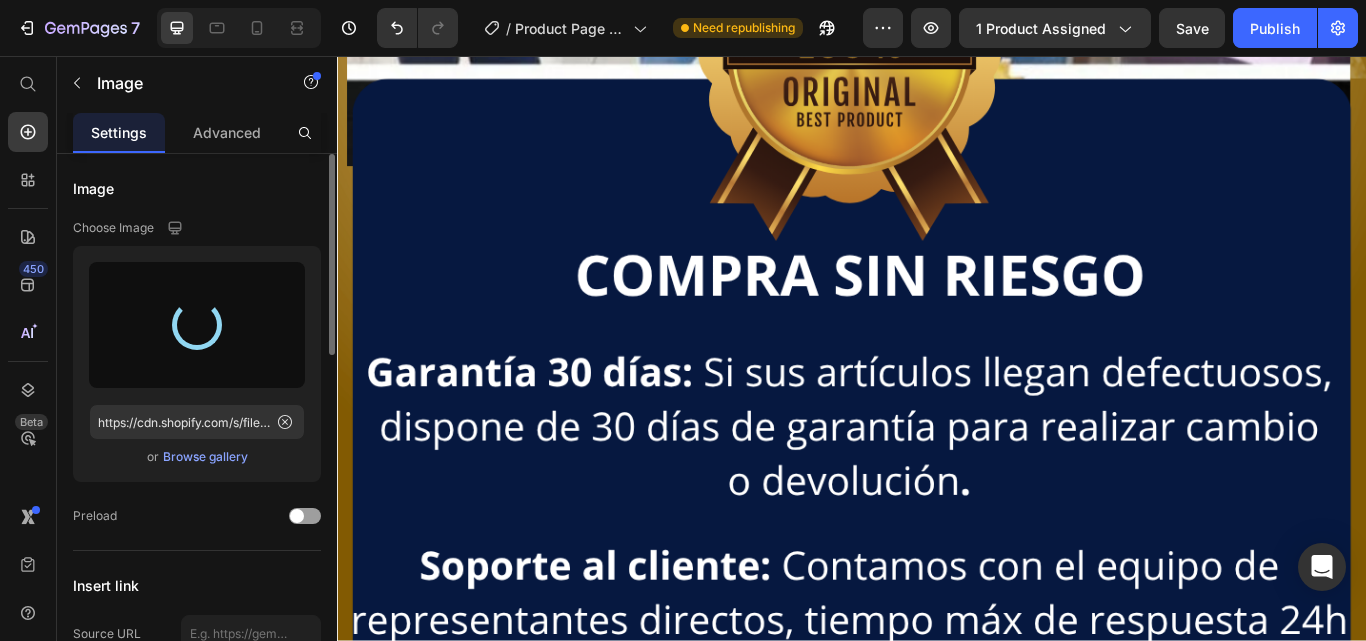 type on "https://cdn.shopify.com/s/files/1/0634/2718/2710/files/gempages_568545459866436535-e4f54dee-8637-47b6-96b3-3510e7d6ceaa.png" 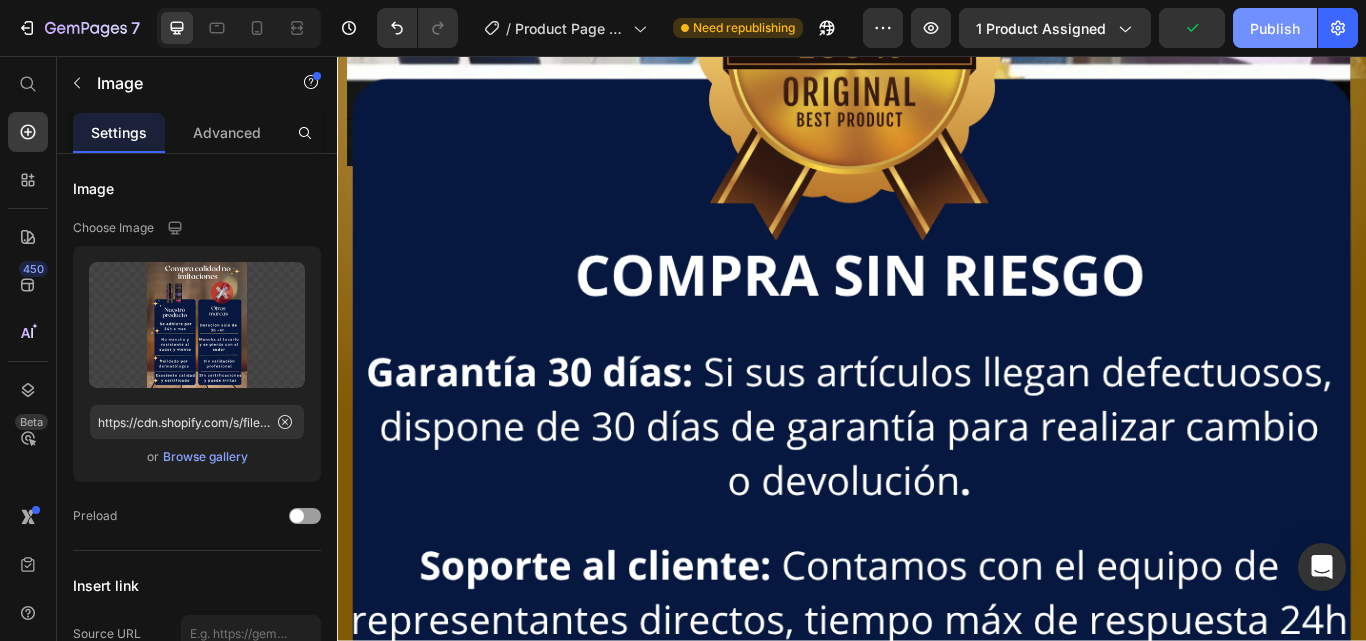 click on "Publish" at bounding box center [1275, 28] 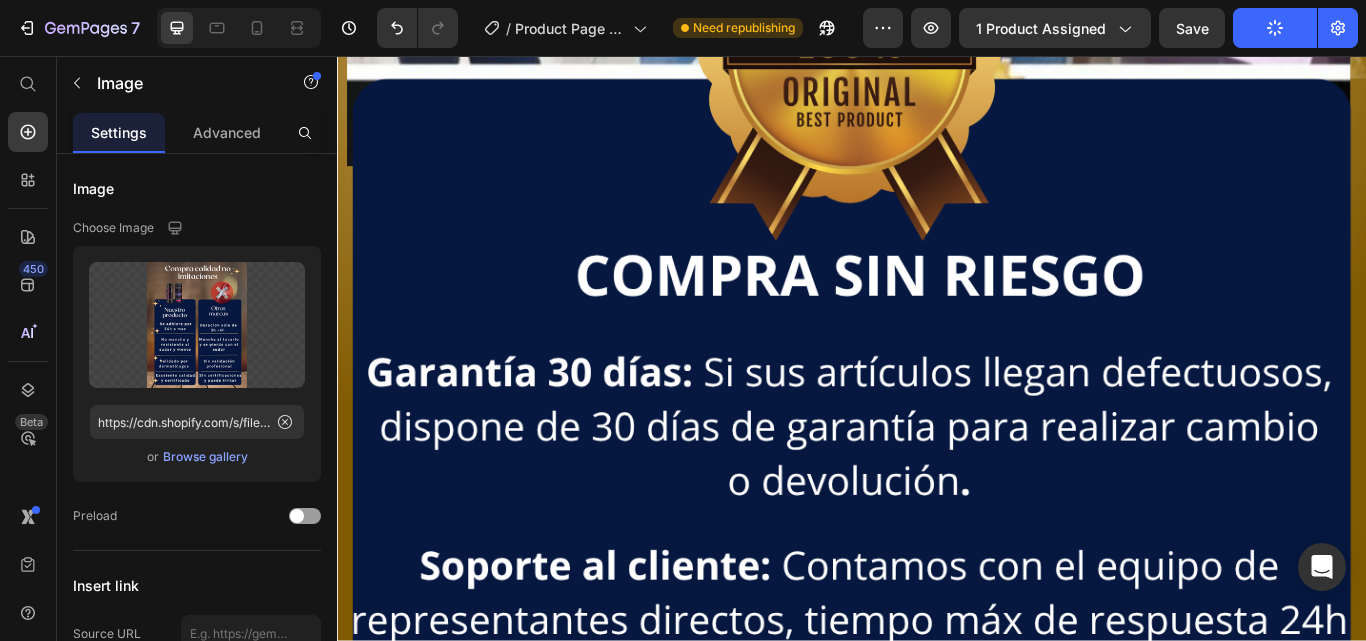 type 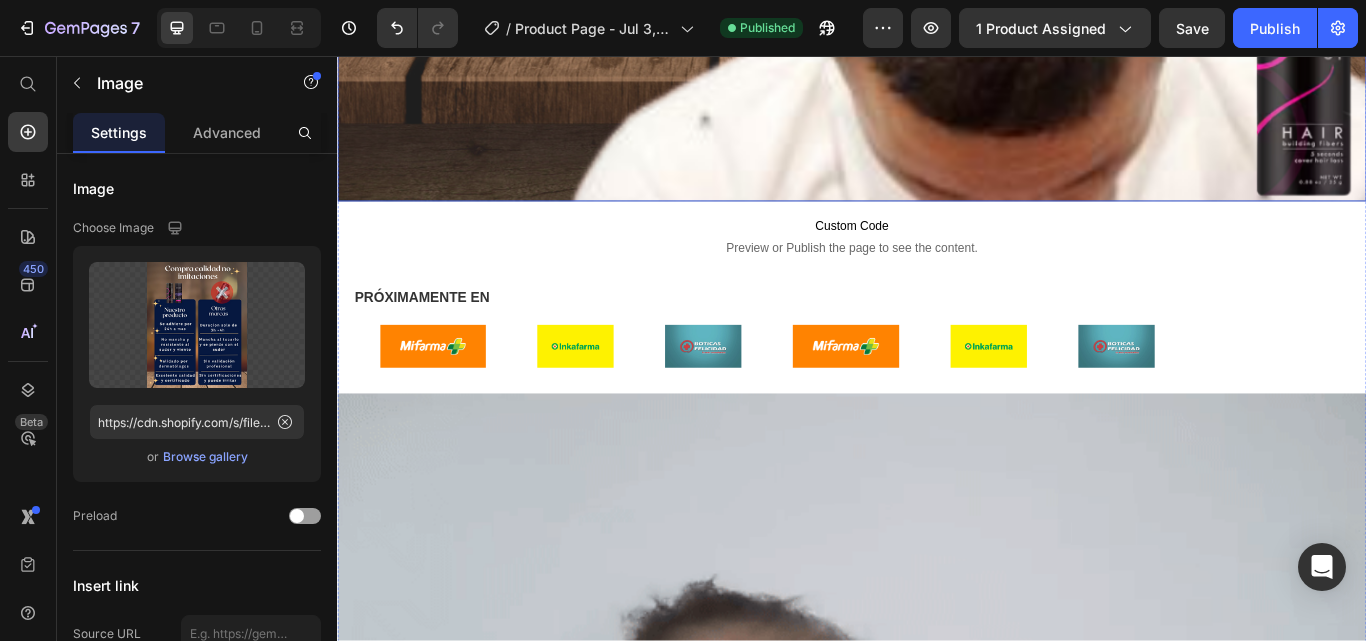 scroll, scrollTop: 2700, scrollLeft: 0, axis: vertical 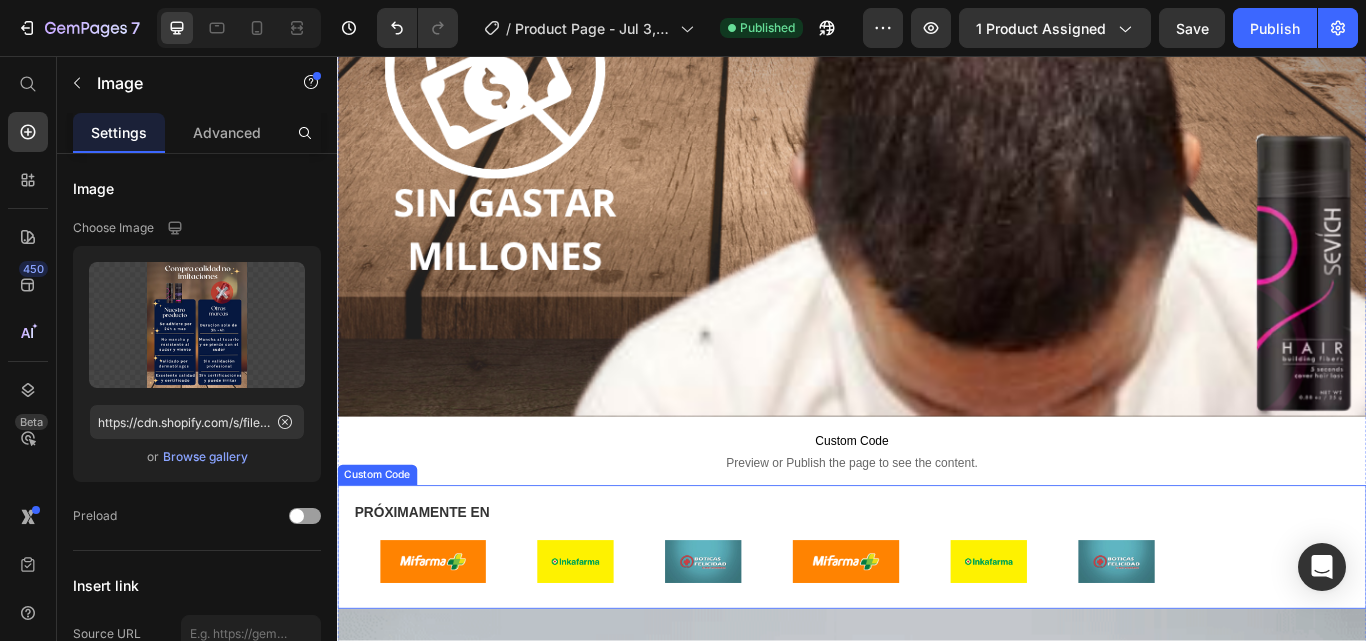 click at bounding box center (621, 646) 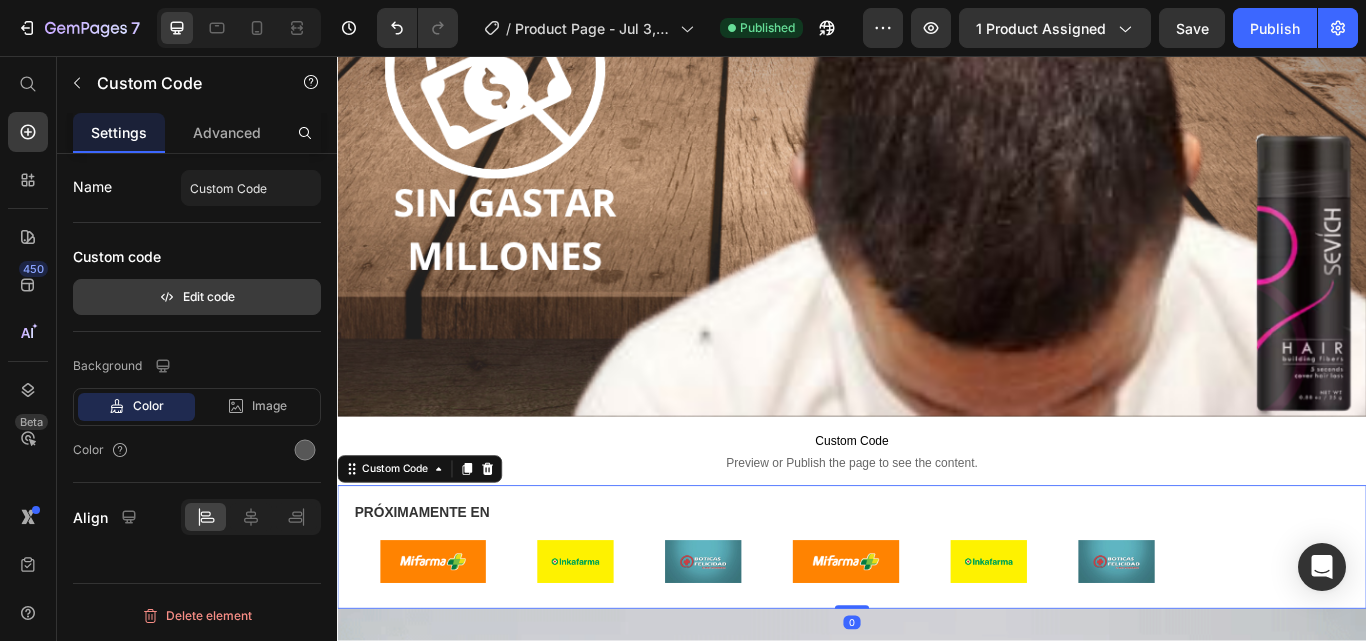 click on "Edit code" at bounding box center (197, 297) 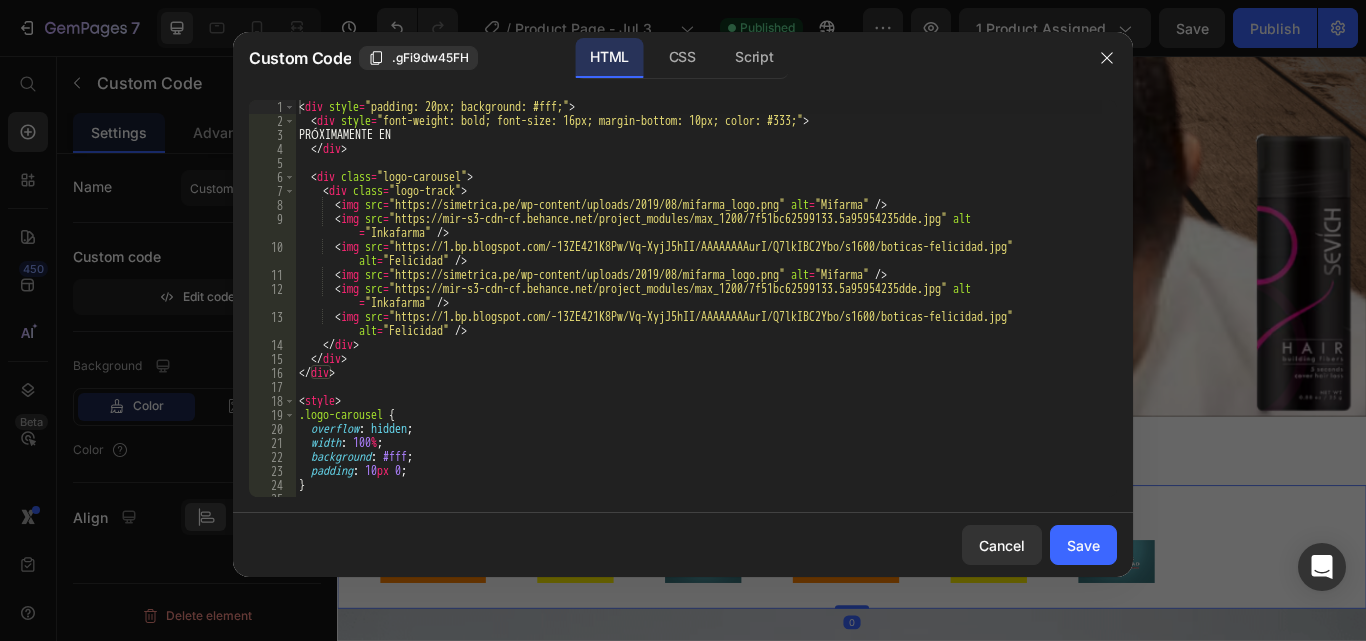 type 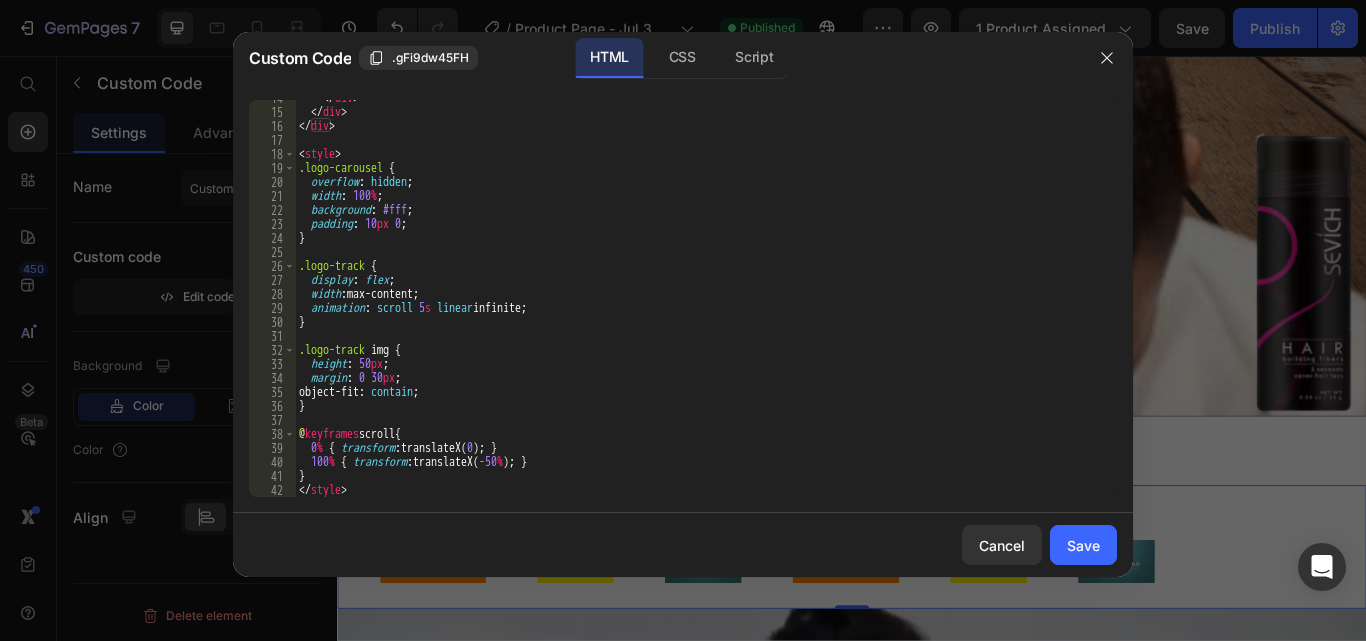 scroll, scrollTop: 247, scrollLeft: 0, axis: vertical 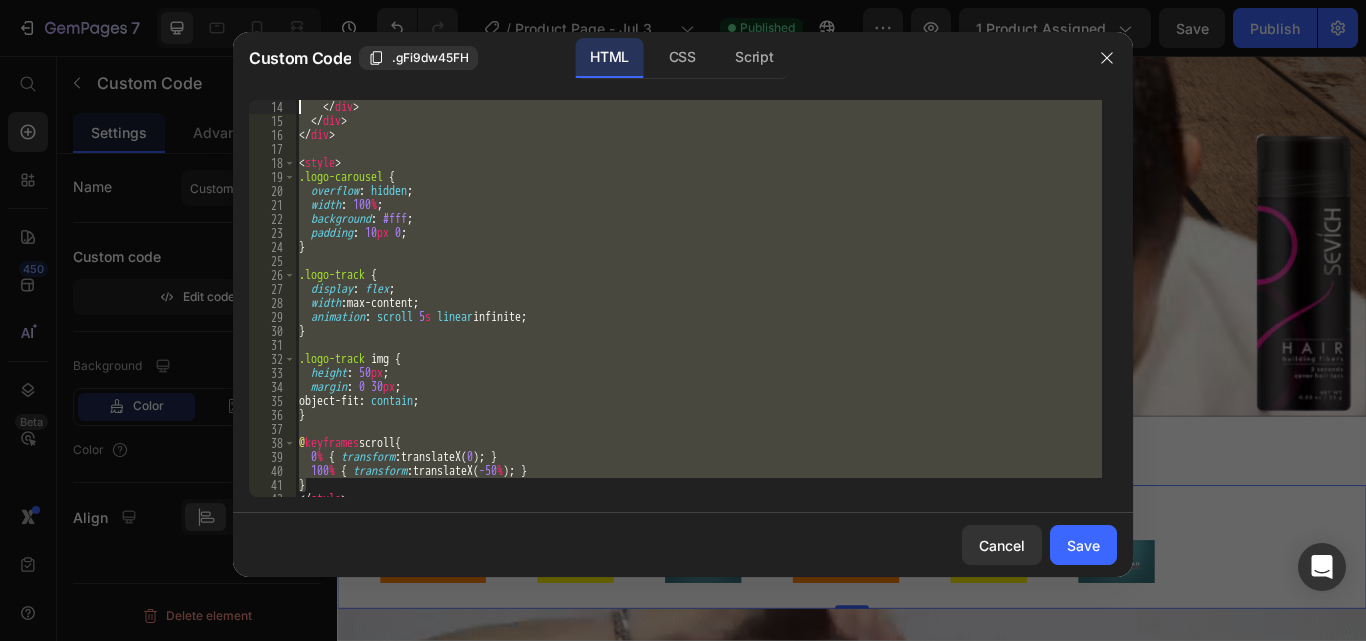 drag, startPoint x: 372, startPoint y: 483, endPoint x: 257, endPoint y: 78, distance: 421.01068 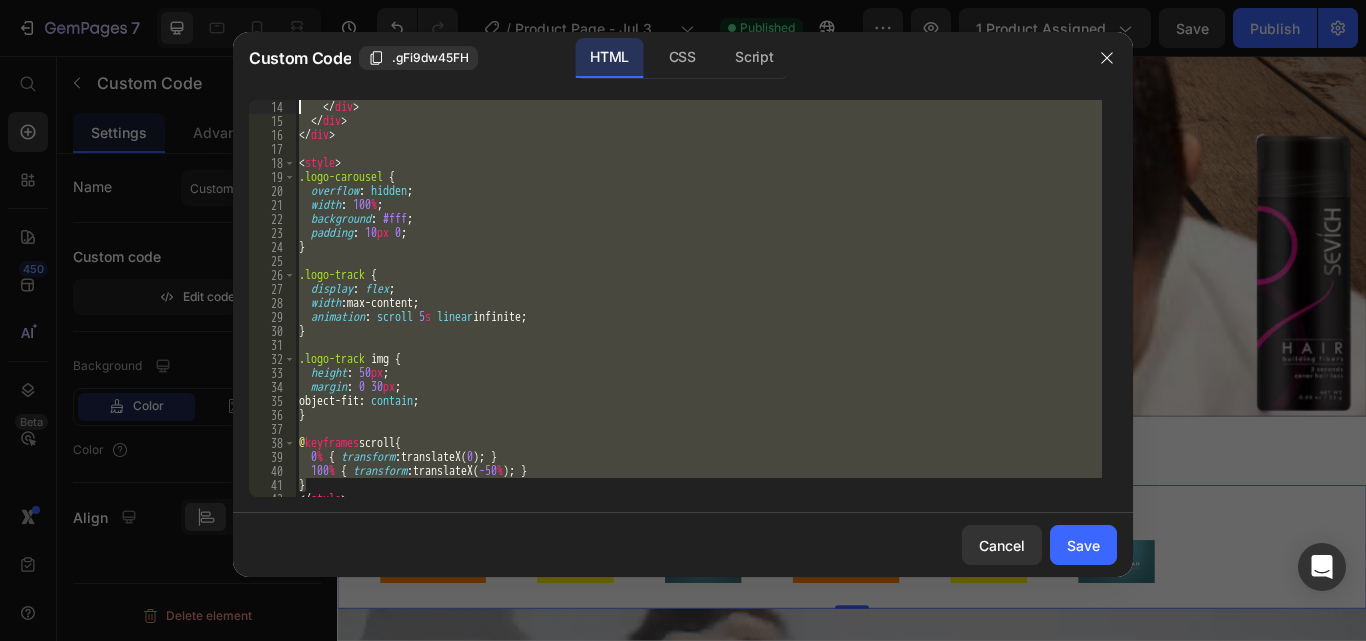 click on "Custom Code .gFi9dw45FH HTML CSS Script } 14 15 16 17 18 19 20 21 22 23 24 25 26 27 28 29 30 31 32 33 34 35 36 37 38 39 40 41 42      </ div >    </ div > </ div > < style > .logo-carousel   {    overflow :   hidden ;    width :   100 % ;    background :   #fff ;    padding :   10 px   0 ; }</ style >     XXXXXXXXXXXXXXXXXXXXXXXXXXXXXXXXXXXXXXXXXXXXXXXXXXXXXXXXXXXXXXXXXXXXXXXXXXXXXXXXXXXXXXXXXXXXXXXXXXXXXXXXXXXXXXXXXXXXXXXXXXXXXXXXXXXXXXXXXXXXXXXXXXXXXXXXXXXXXXXXXXXXXXXXXXXXXXXXXXXXXXXXXXXXXXXXXXXXXXXXXXXXXXXXXXXXXXXXXXXXXXXXXXXXXXXXXXXXXXXXXXXXXXXXXXXXXXXX Cancel Save" at bounding box center [683, 304] 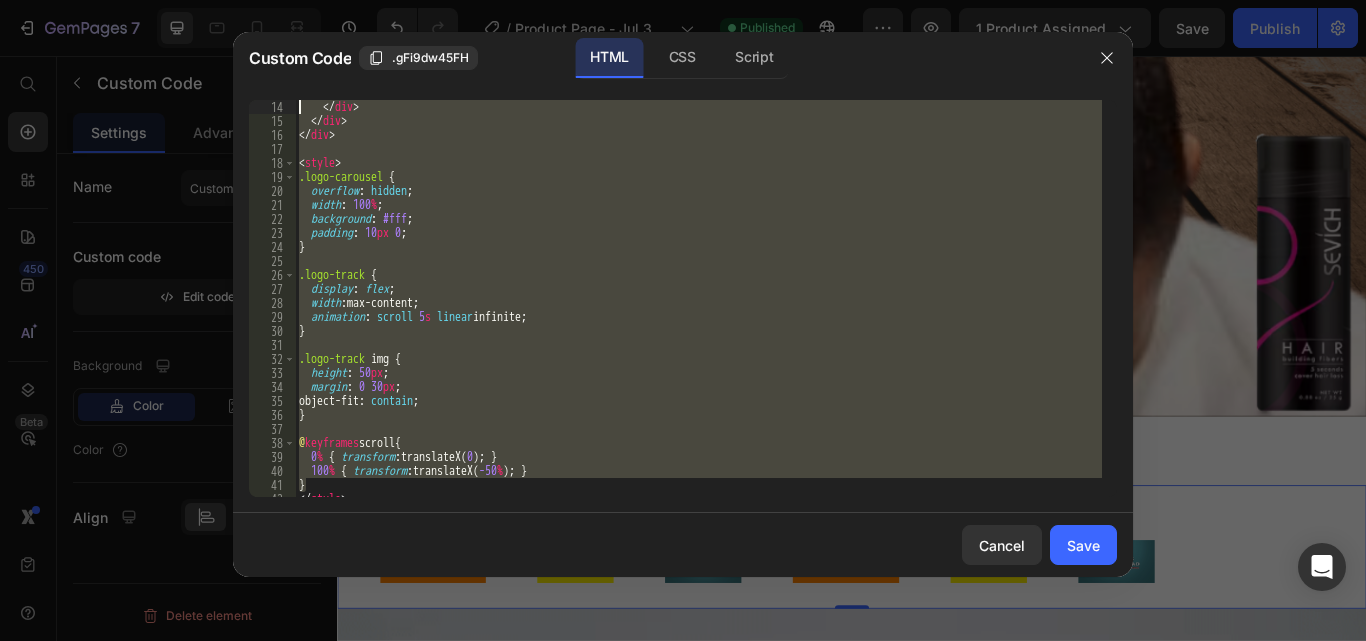 scroll, scrollTop: 0, scrollLeft: 0, axis: both 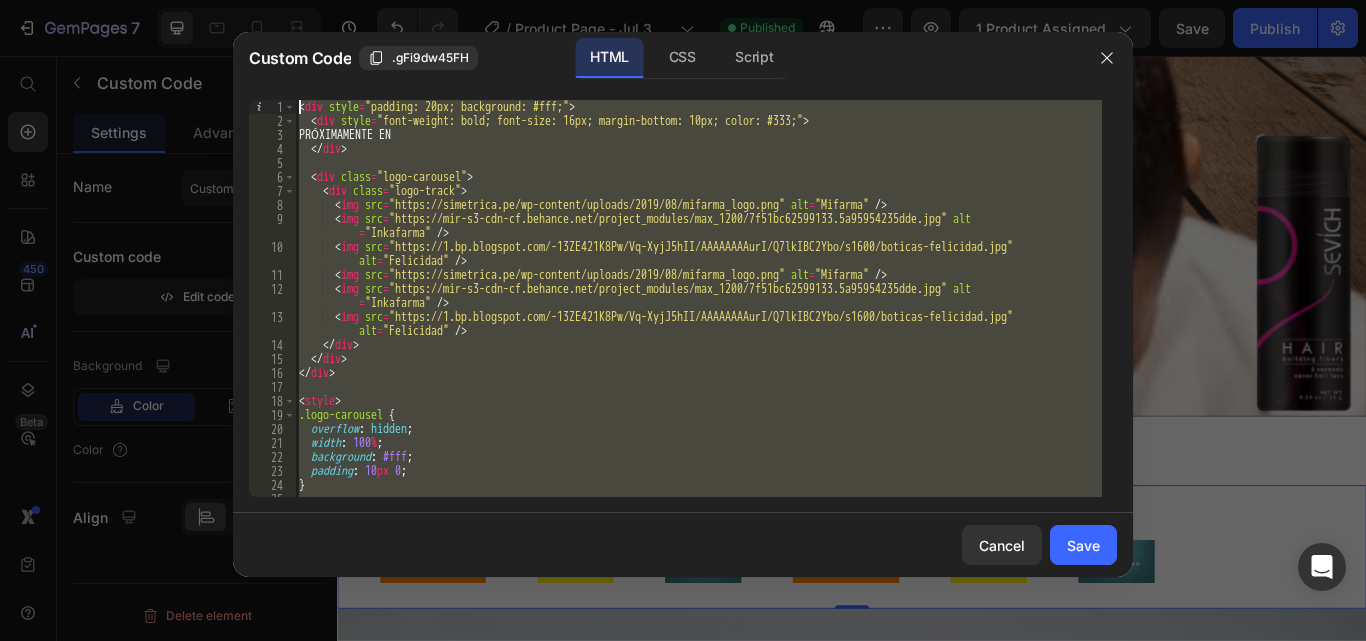 click on "< div   style = "padding: 20px; background: #fff;">    < div   style = "font-weight: bold; font-size: 16px; margin-bottom: 10px; color: #333;">     PRÓXIMAMENTE EN    </ div >    < div   class = "logo-carousel">      < div   class = "logo-track">         < img   src = "https://simetrica.pe/wp-content/uploads/2019/08/mifarma_logo.png"   alt = "Mifarma"   />         < img   src = "https://mir-s3-cdn-cf.behance.net/project_modules/max_1200/7f51bc62599133.5a95954235dde.jpg"   alt = "Inkafarma"   />         < img   src = "https://1.bp.blogspot.com/-13ZE421K8Pw/Vq-XyjJ5hII/AAAAAAAAurI/Q7lkIBC2Ybo/s1600/boticas-felicidad.jpg"   </ div >    </ div > </ div > < style > .logo-carousel   {    overflow :   hidden ;    width :   100 % ;    background :   #fff ;    padding :   10 px   0 ; }</ style >" at bounding box center (698, 298) 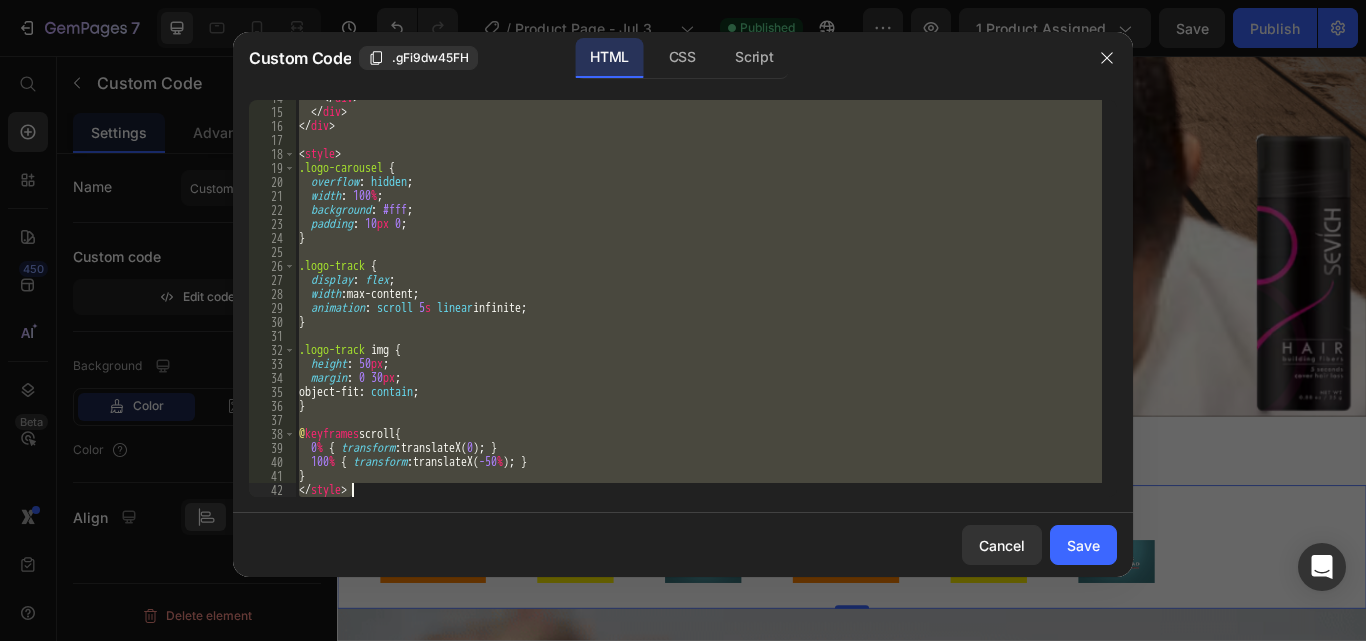 scroll, scrollTop: 247, scrollLeft: 0, axis: vertical 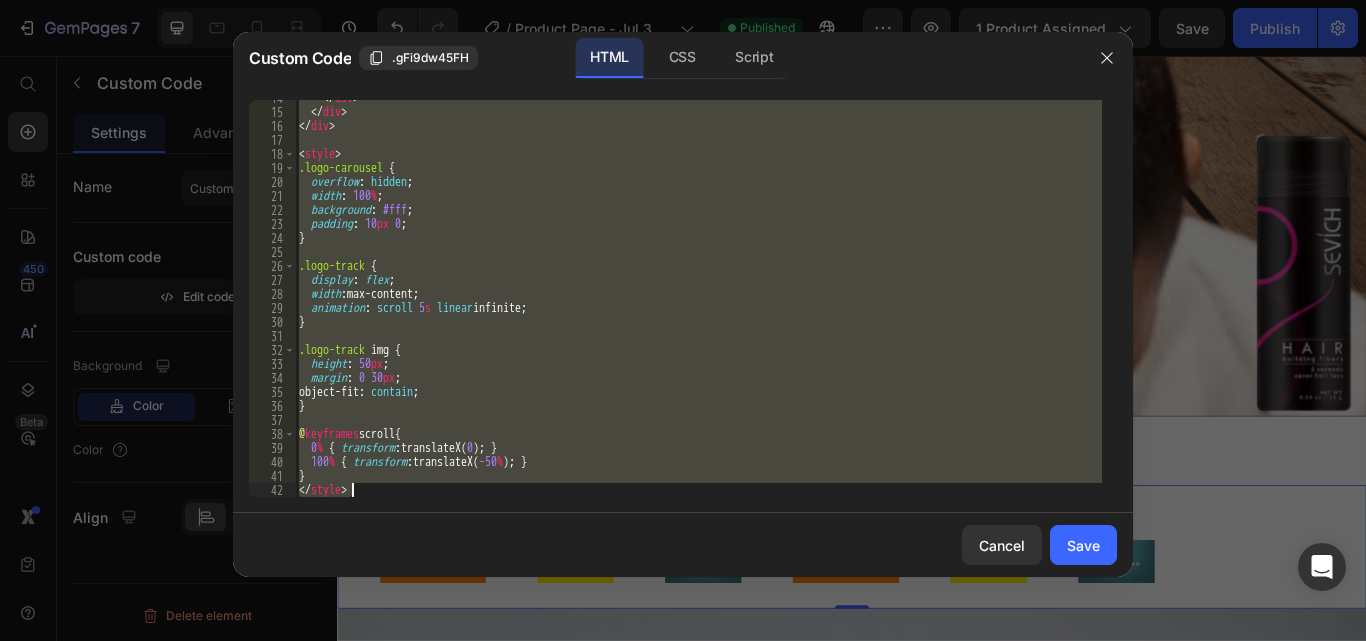 drag, startPoint x: 298, startPoint y: 102, endPoint x: 514, endPoint y: 548, distance: 495.55222 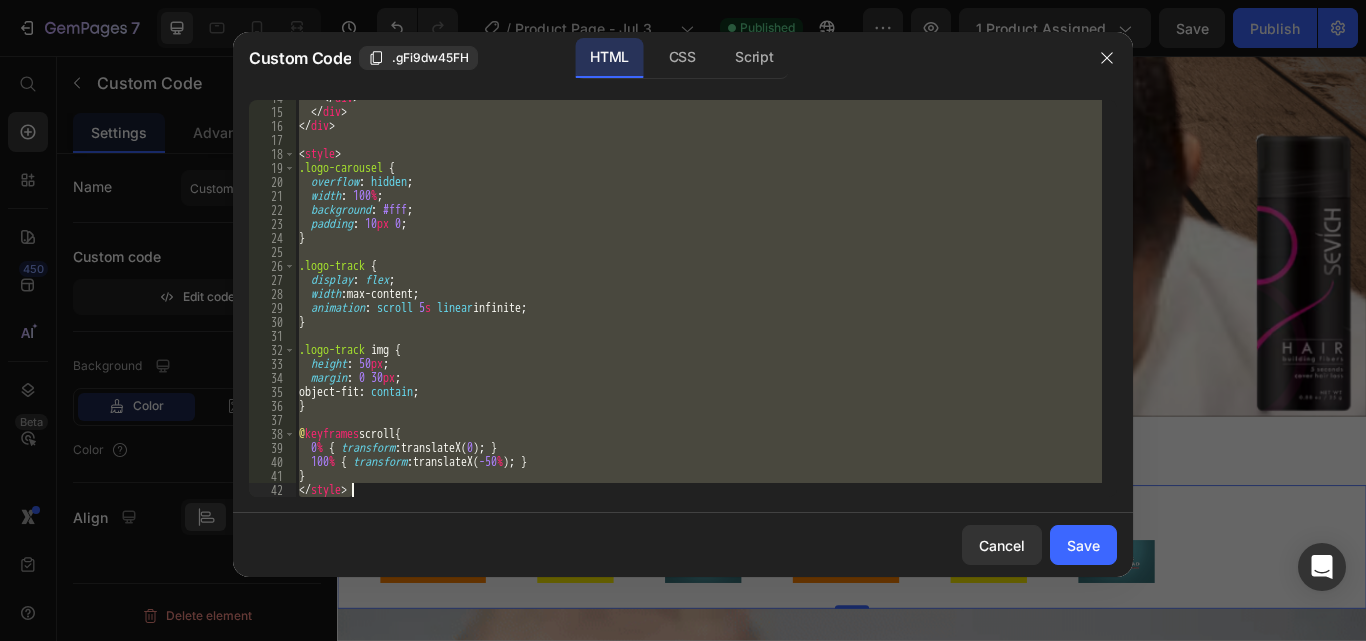click on "Custom Code .gFi9dw45FH HTML CSS Script PRÓXIMAMENTE EN 14 15 16 17 18 19 20 21 22 23 24 25 26 27 28 29 30 31 32 33 34 35 36 37 38 39 40 41 42      </ div >    </ div > </ div > < style > .logo-carousel   {    overflow :   hidden ;    width :   100 % ;    background :   #fff ;    padding :   10 px   0 ; }</ style >     XXXXXXXXXXXXXXXXXXXXXXXXXXXXXXXXXXXXXXXXXXXXXXXXXXXXXXXXXXXXXXXXXXXXXXXXXXXXXXXXXXXXXXXXXXXXXXXXXXXXXXXXXXXXXXXXXXXXXXXXXXXXXXXXXXXXXXXXXXXXXXXXXXXXXXXXXXXXXXXXXXXXXXXXXXXXXXXXXXXXXXXXXXXXXXXXXXXXXXXXXXXXXXXXXXXXXXXXXXXXXXXXXXXXXXXXXXXXXXXXXXXXXXXXXXXXXXXX Cancel Save" at bounding box center [683, 304] 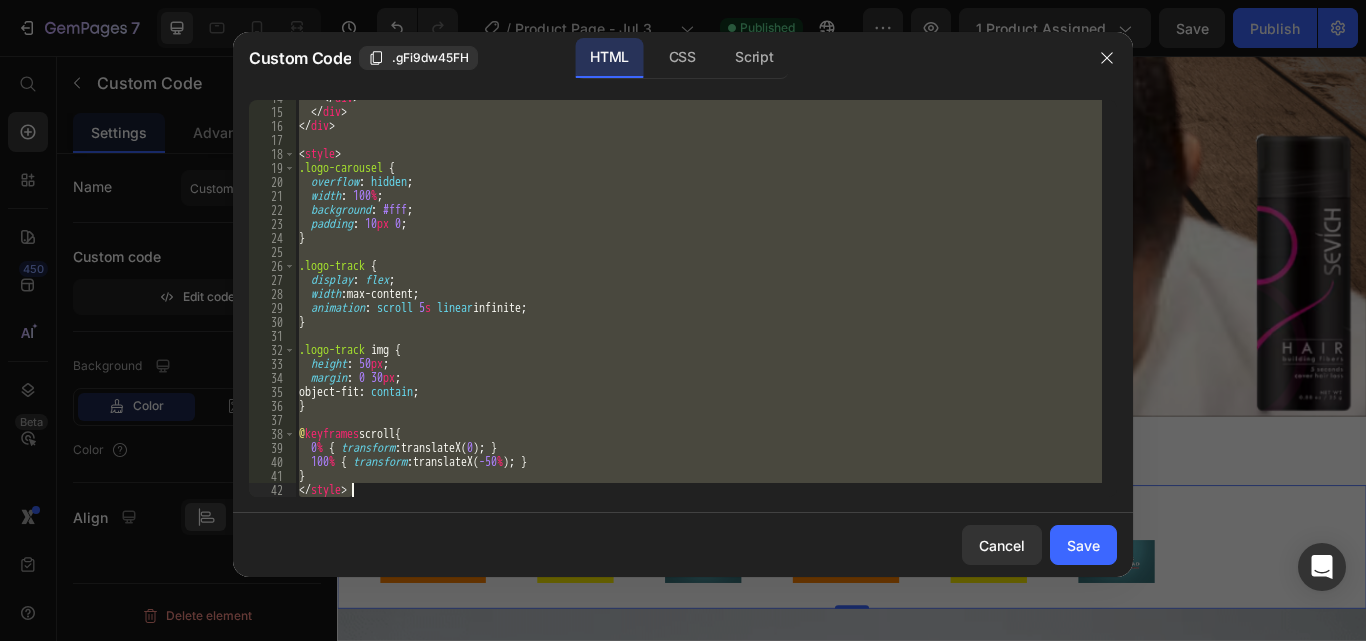 paste 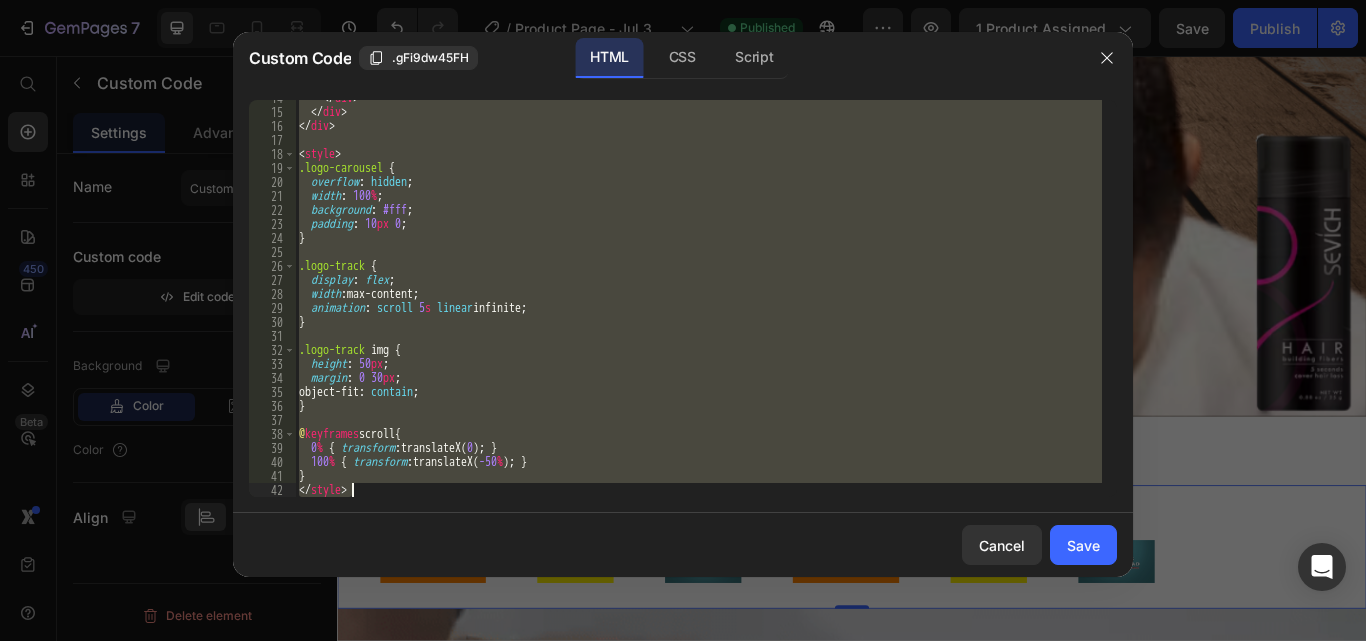 type on "</style>" 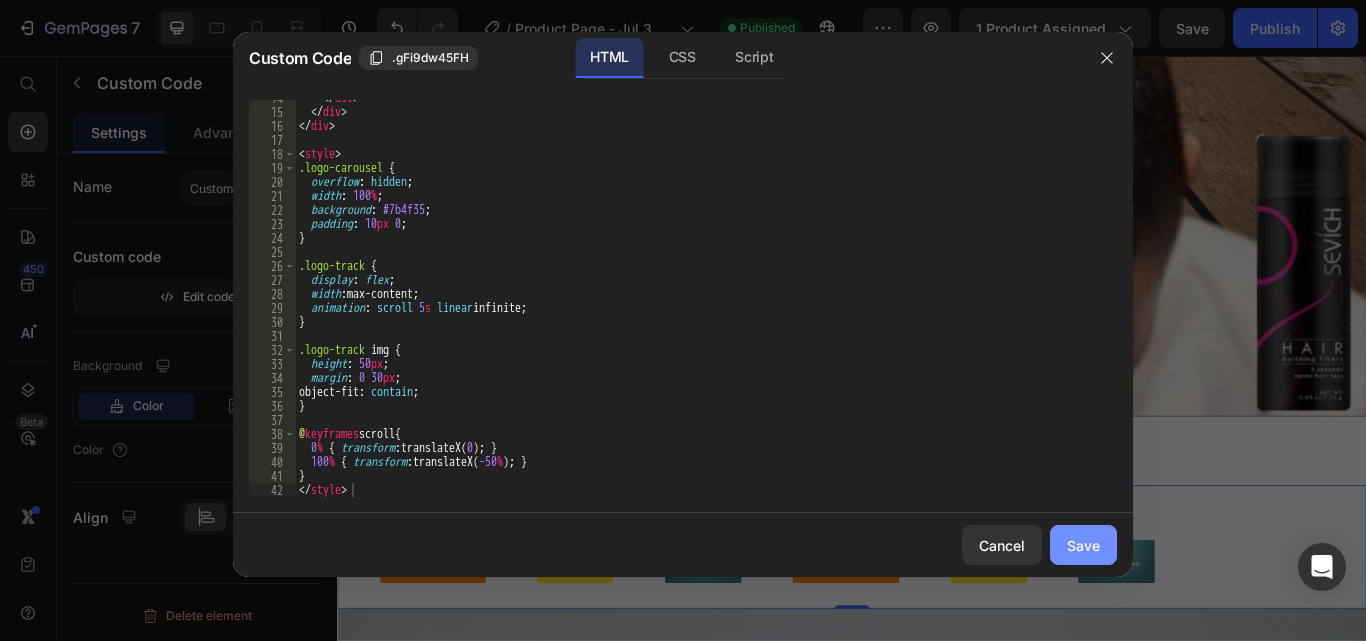 click on "Save" at bounding box center [1083, 545] 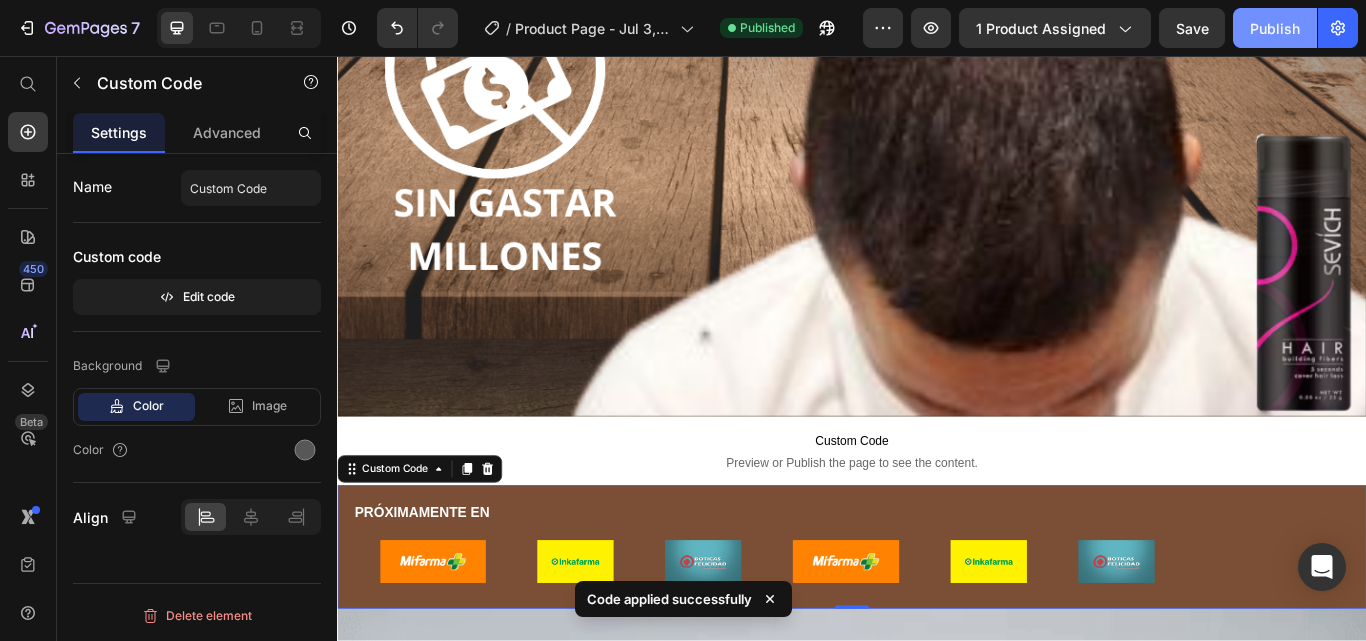 click on "Publish" at bounding box center (1275, 28) 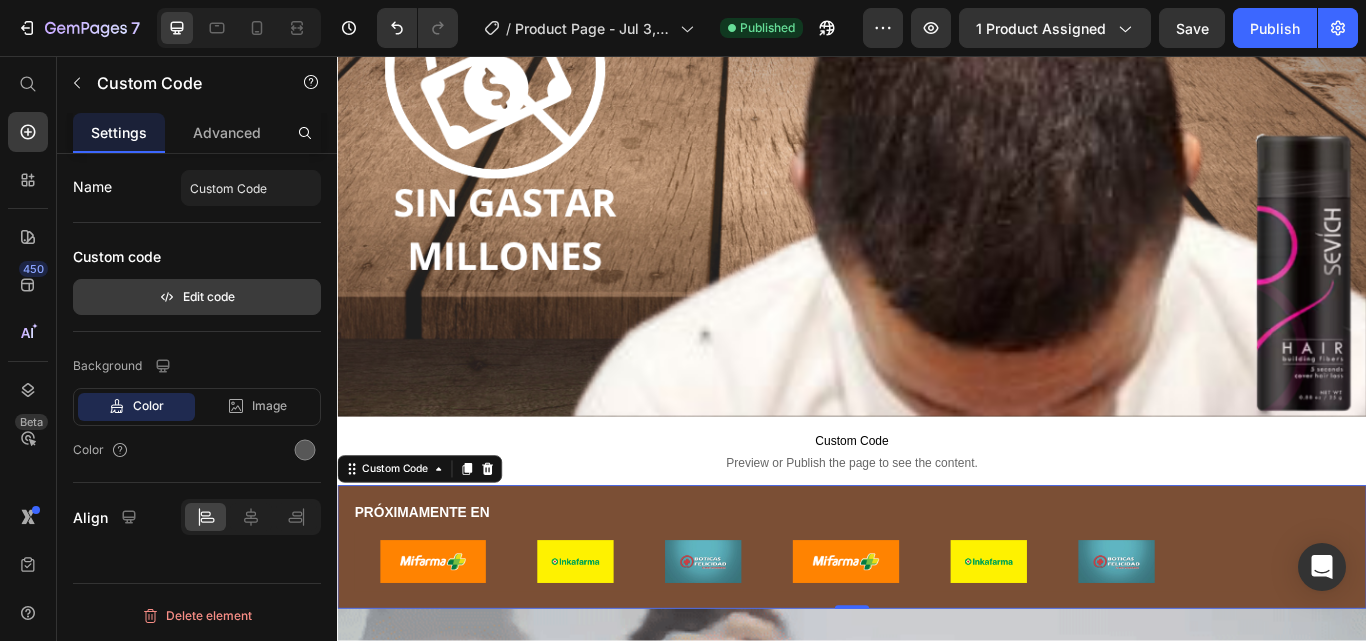 click on "Edit code" at bounding box center [197, 297] 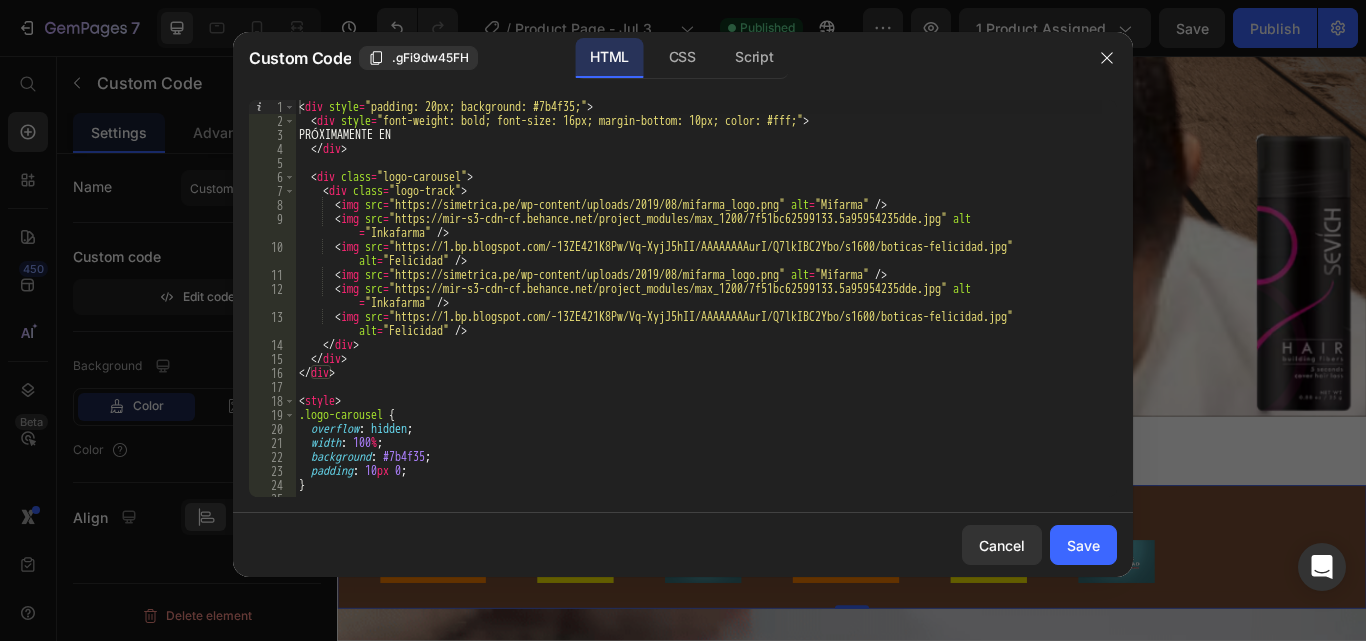click on "< div   style = "padding: 20px; background: #7b4f35;">    < div   style = "font-weight: bold; font-size: 16px; margin-bottom: 10px; color: #fff;">     PRÓXIMAMENTE EN    </ div >    < div   class = "logo-carousel">      < div   class = "logo-track">         < img   src = "https://simetrica.pe/wp-content/uploads/2019/08/mifarma_logo.png"   alt = "Mifarma"   />         < img   src = "https://mir-s3-cdn-cf.behance.net/project_modules/max_1200/7f51bc62599133.5a95954235dde.jpg"   alt = "Inkafarma"   />         < img   src = "https://1.bp.blogspot.com/-13ZE421K8Pw/Vq-XyjJ5hII/AAAAAAAAurI/Q7lkIBC2Ybo/s1600/boticas-felicidad.jpg"   </ div >    </ div > </ div > < style > .logo-carousel   {    overflow :   hidden ;    width :   100 % ;    background :   #7b4f35 ;    padding :   10 px   0 ; }</ style >" at bounding box center (698, 312) 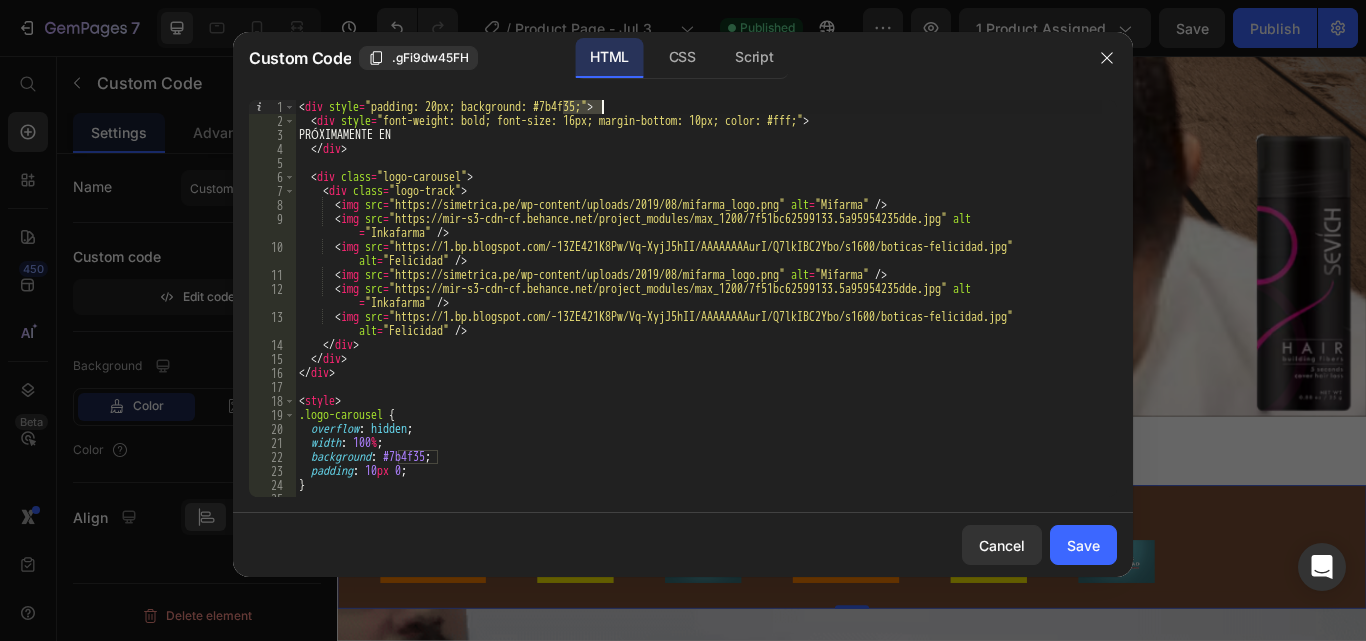 click on "< div   style = "padding: 20px; background: #7b4f35;">    < div   style = "font-weight: bold; font-size: 16px; margin-bottom: 10px; color: #fff;">     PRÓXIMAMENTE EN    </ div >    < div   class = "logo-carousel">      < div   class = "logo-track">         < img   src = "https://simetrica.pe/wp-content/uploads/2019/08/mifarma_logo.png"   alt = "Mifarma"   />         < img   src = "https://mir-s3-cdn-cf.behance.net/project_modules/max_1200/7f51bc62599133.5a95954235dde.jpg"   alt = "Inkafarma"   />         < img   src = "https://1.bp.blogspot.com/-13ZE421K8Pw/Vq-XyjJ5hII/AAAAAAAAurI/Q7lkIBC2Ybo/s1600/boticas-felicidad.jpg"   </ div >    </ div > </ div > < style > .logo-carousel   {    overflow :   hidden ;    width :   100 % ;    background :   #7b4f35 ;    padding :   10 px   0 ; }</ style >" at bounding box center (698, 312) 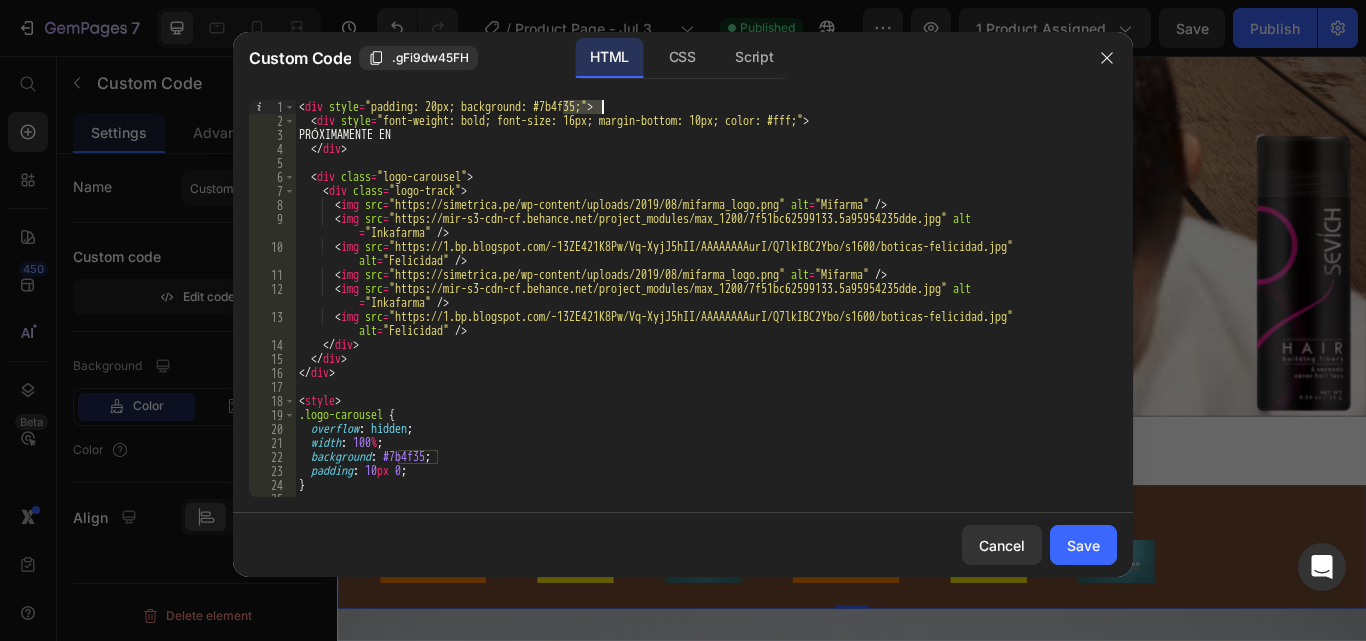 paste on "#f5f5f" 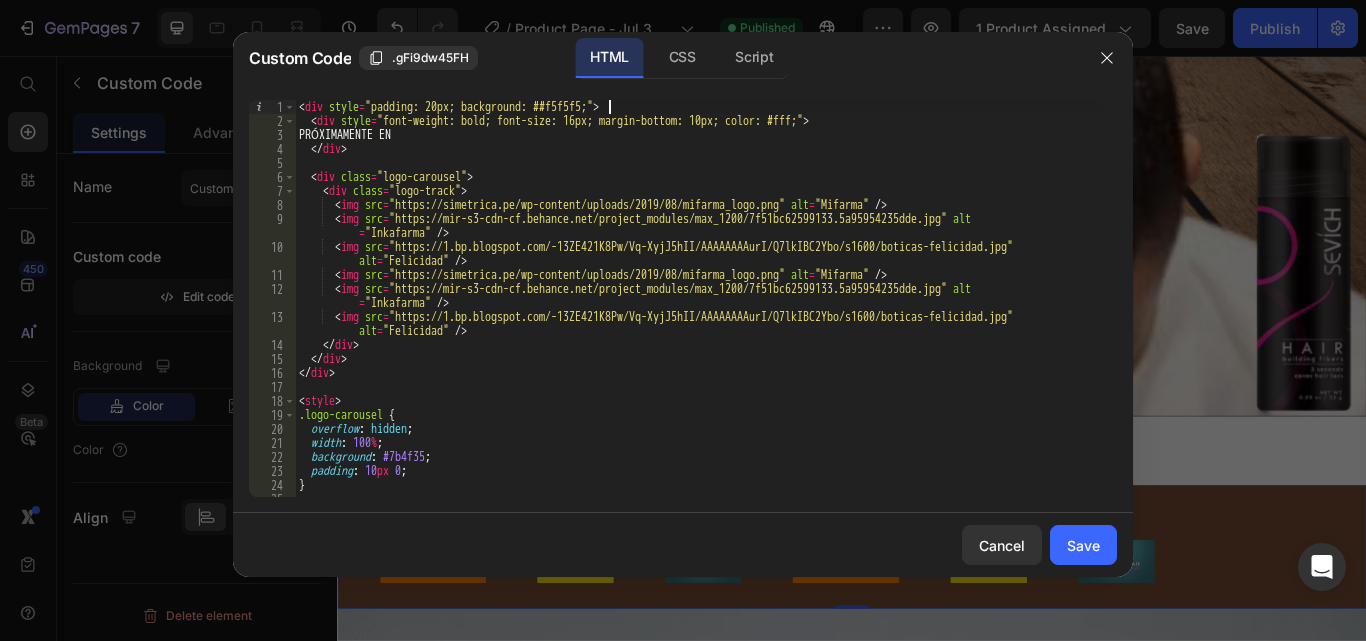 click on "<< div   style = "padding: 20px; background: ##f5f5f5;">    < div   style = "font-weight: bold; font-size: 16px; margin-bottom: 10px; color: #fff;">     PRÓXIMAMENTE EN    </ div >    < div   class = "logo-carousel">      < div   class = "logo-track">         < img   src = "https://simetrica.pe/wp-content/uploads/2019/08/mifarma_logo.png"   alt = "Mifarma"   />         < img   src = "https://mir-s3-cdn-cf.behance.net/project_modules/max_1200/7f51bc62599133.5a95954235dde.jpg"   alt = "Inkafarma"   />         < img   src = "https://1.bp.blogspot.com/-13ZE421K8Pw/Vq-XyjJ5hII/AAAAAAAAurI/Q7lkIBC2Ybo/s1600/boticas-felicidad.jpg"   </ div >    </ div > </ div > < style > .logo-carousel   {    overflow :   hidden ;    width :   100 % ;    background :   #fff ;    padding :   10 px   0 ; }</ style >" at bounding box center (698, 312) 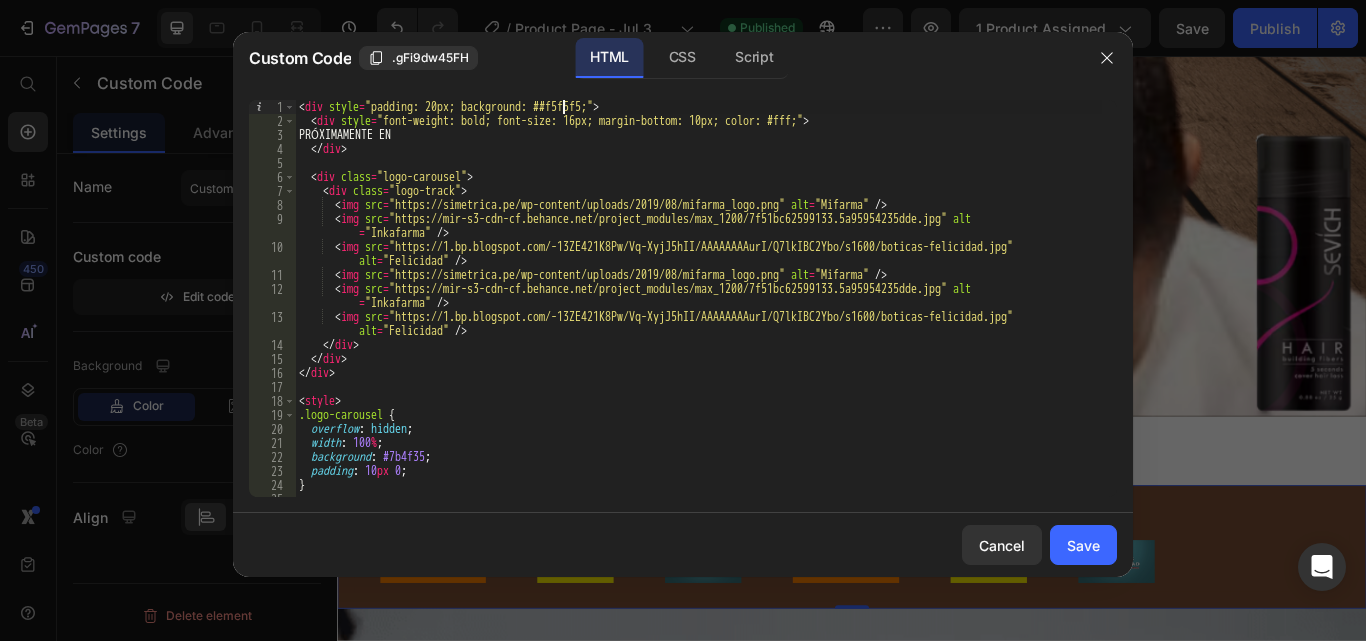type on "<div style="padding: 20px; background: #f5f5f5;">" 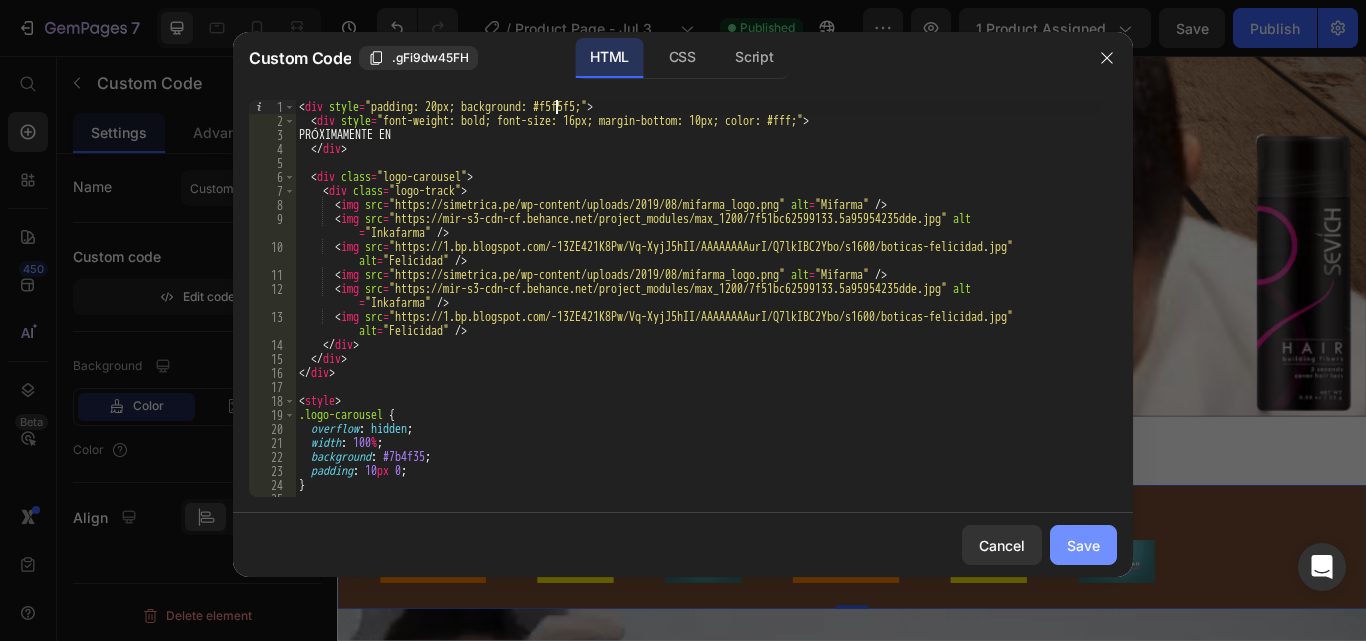 click on "Save" at bounding box center (1083, 545) 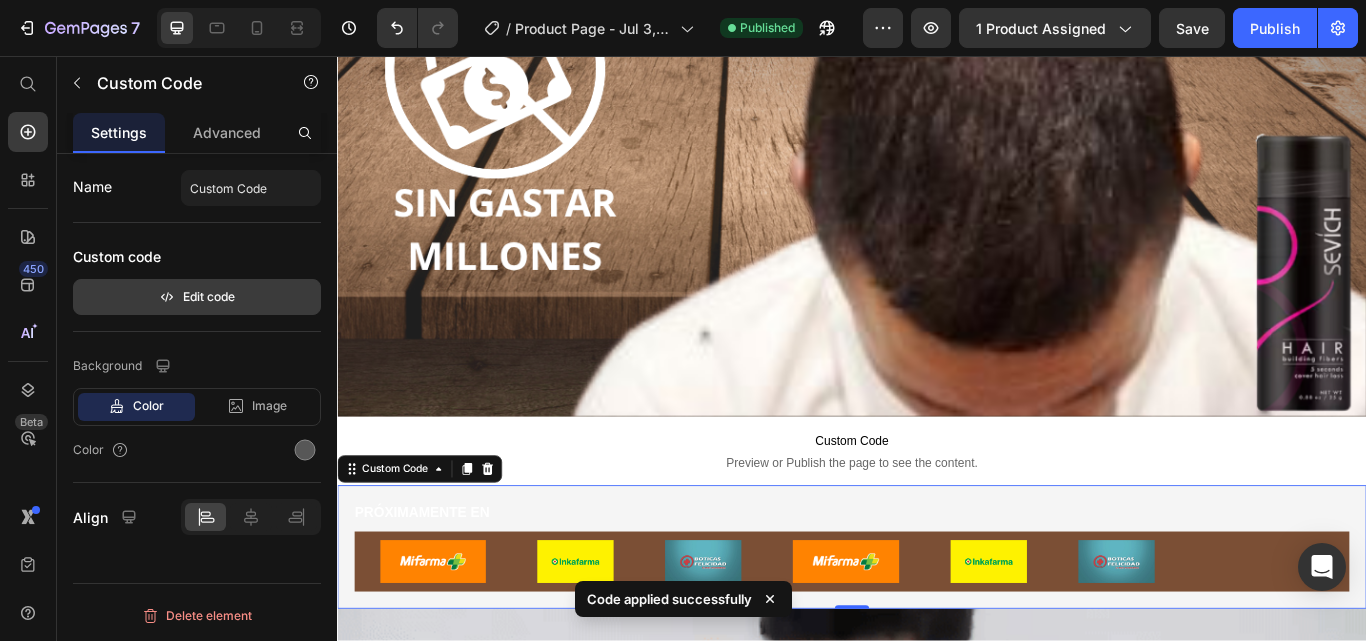 click on "Edit code" at bounding box center (197, 297) 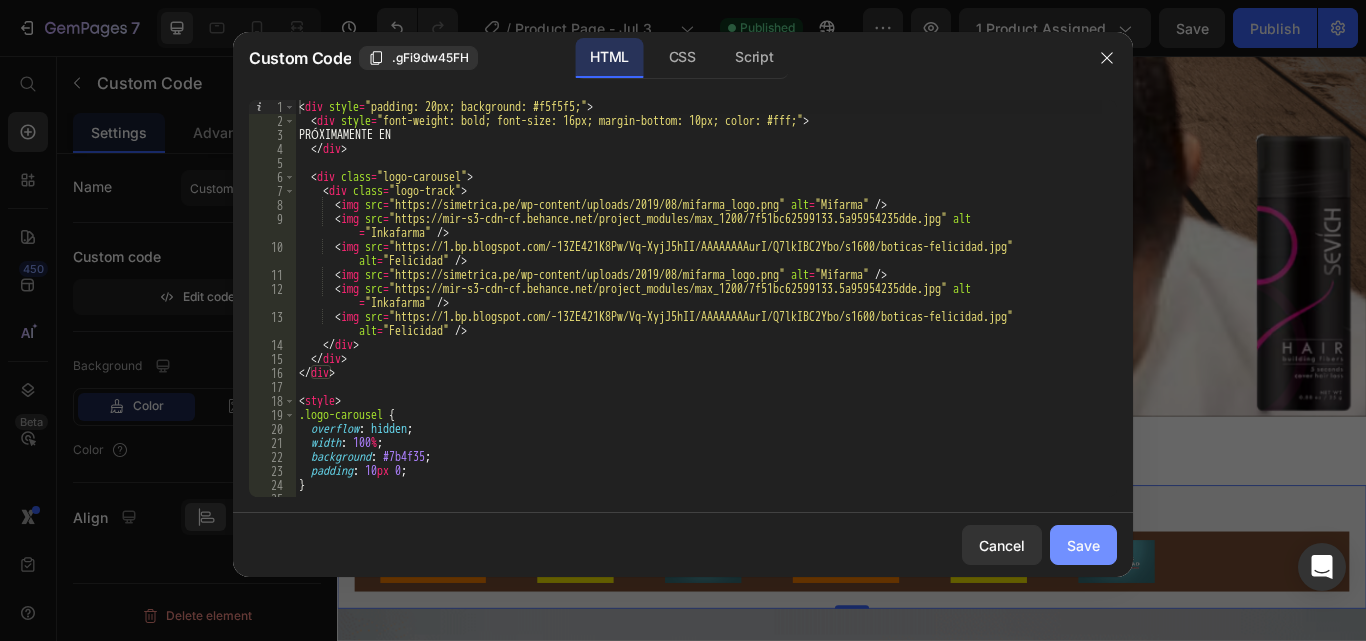 click on "Save" at bounding box center [1083, 545] 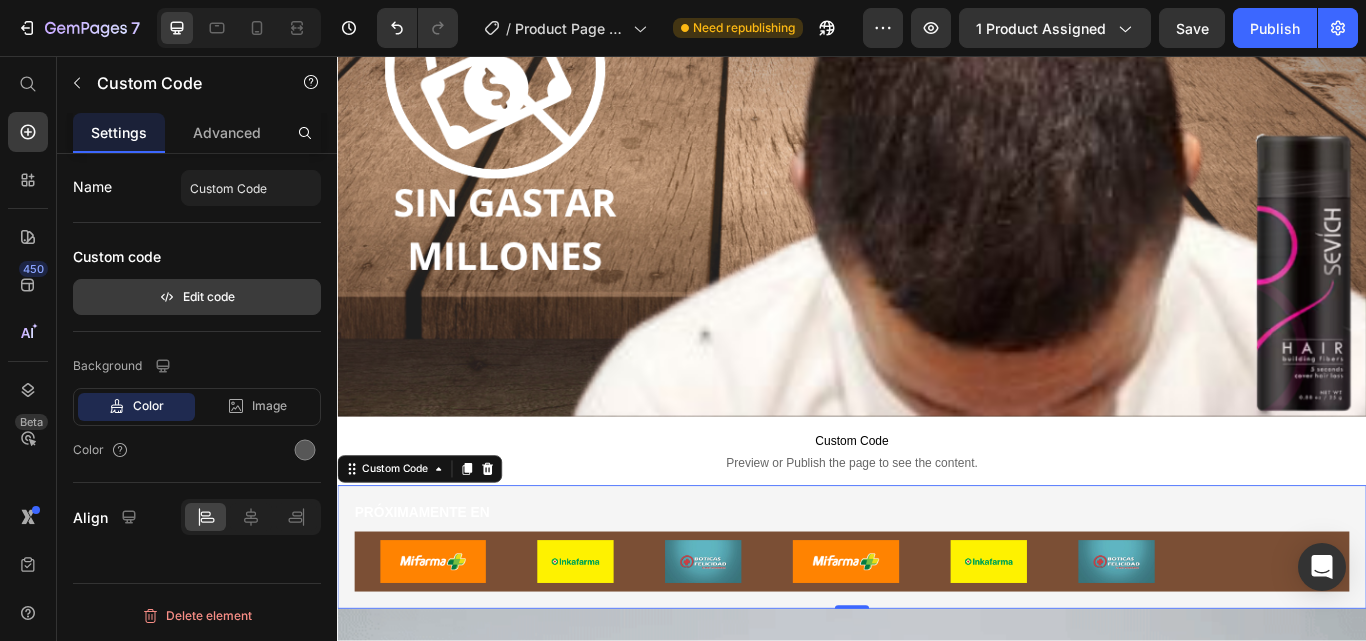 click on "Edit code" at bounding box center (197, 297) 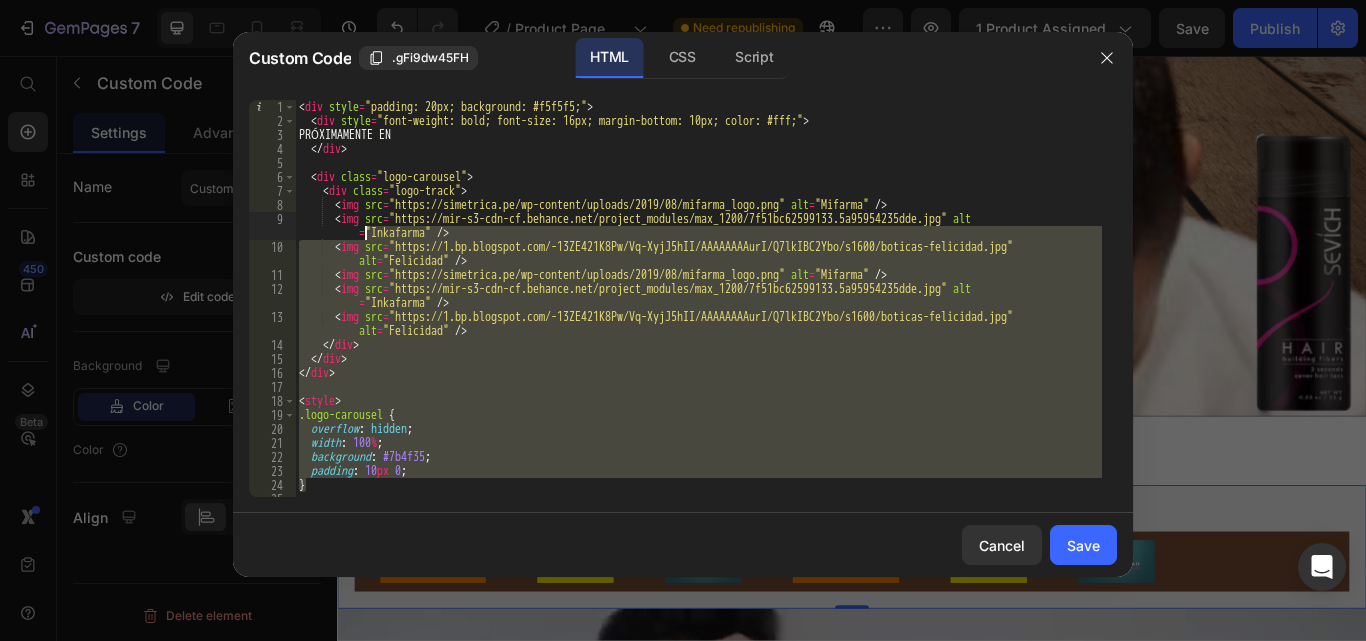 drag, startPoint x: 332, startPoint y: 486, endPoint x: 290, endPoint y: 229, distance: 260.4093 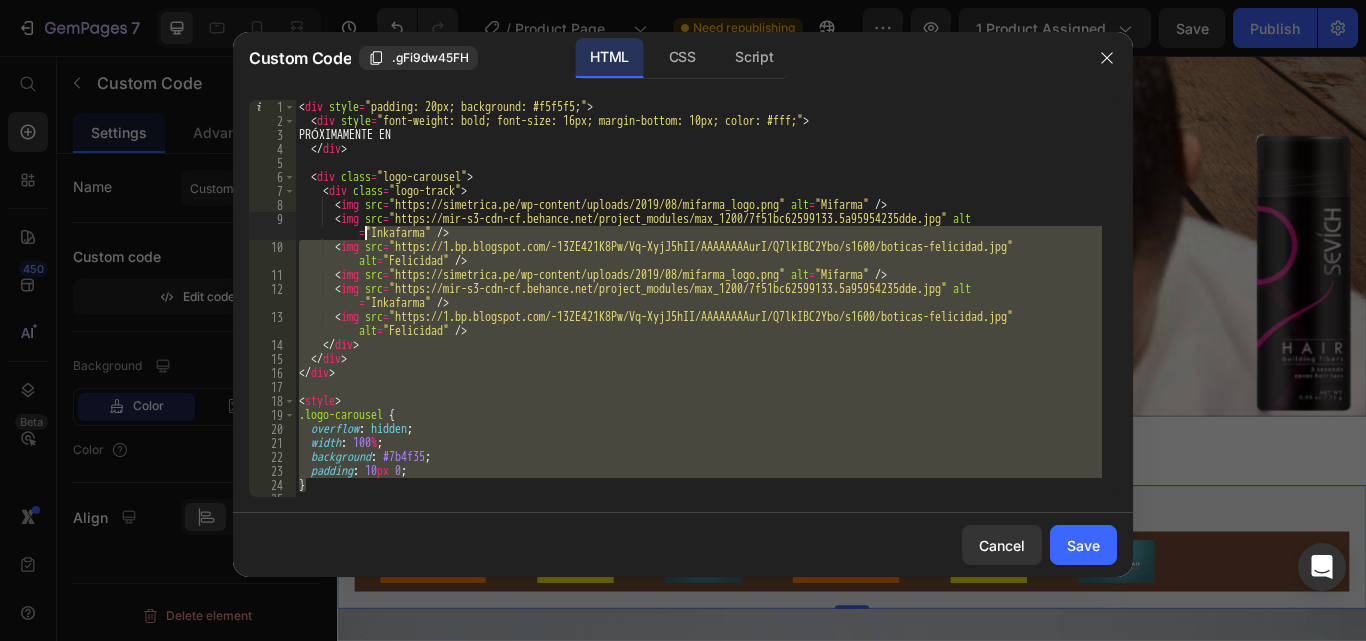 click on "} 1 2 3 4 5 6 7 8 9 10 11 12 13 14 15 16 17 18 19 20 21 22 23 24 25 26 < div   style = "padding: 20px; background: #f5f5f5;" >    < div   style = "font-weight: bold; font-size: 16px; margin-bottom: 10px; color: #fff;" >     PRÓXIMAMENTE EN    </ div >    < div   class = "logo-carousel" >      < div   class = "logo-track" >         < img   src = "https://simetrica.pe/wp-content/uploads/2019/08/mifarma_logo.png"   alt = "Mifarma"   />         < img   src = "https://mir-s3-cdn-cf.behance.net/project_modules/max_1200/7f51bc62599133.5a95954235dde.jpg"   alt            = "Inkafarma"   />         < img   src = "https://1.bp.blogspot.com/-13ZE421K8Pw/Vq-XyjJ5hII/AAAAAAAAurI/Q7lkIBC2Ybo/s1600/boticas-felicidad.jpg"              alt = "Felicidad"   />         < img   src = "https://simetrica.pe/wp-content/uploads/2019/08/mifarma_logo.png"   alt = "Mifarma"   />         < img   src = "https://mir-s3-cdn-cf.behance.net/project_modules/max_1200/7f51bc62599133.5a95954235dde.jpg"   alt = "Inkafarma"   <" at bounding box center [683, 298] 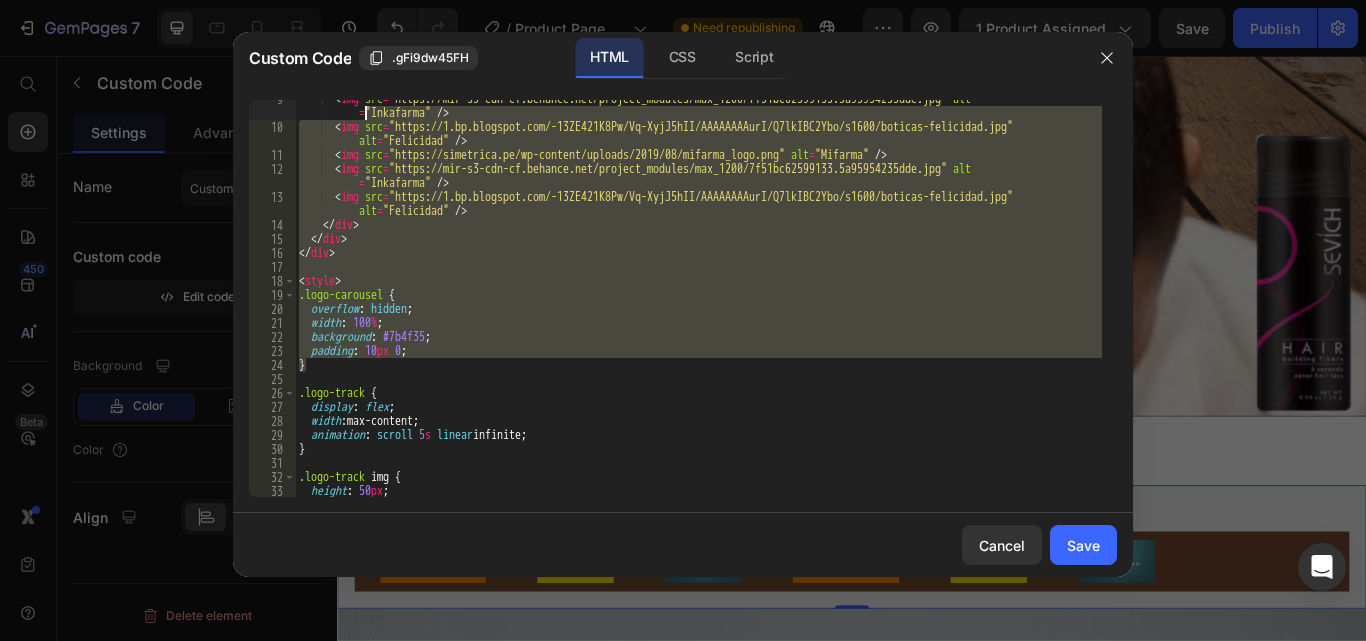 scroll, scrollTop: 180, scrollLeft: 0, axis: vertical 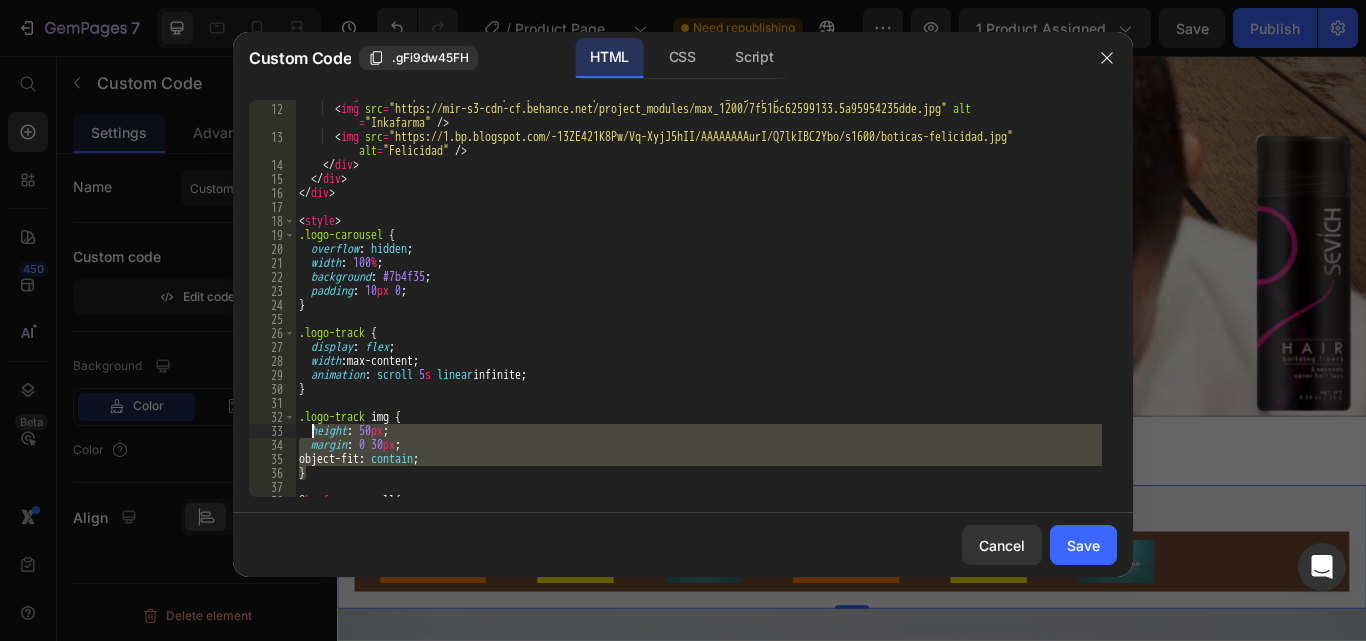 drag, startPoint x: 332, startPoint y: 474, endPoint x: 310, endPoint y: 436, distance: 43.908997 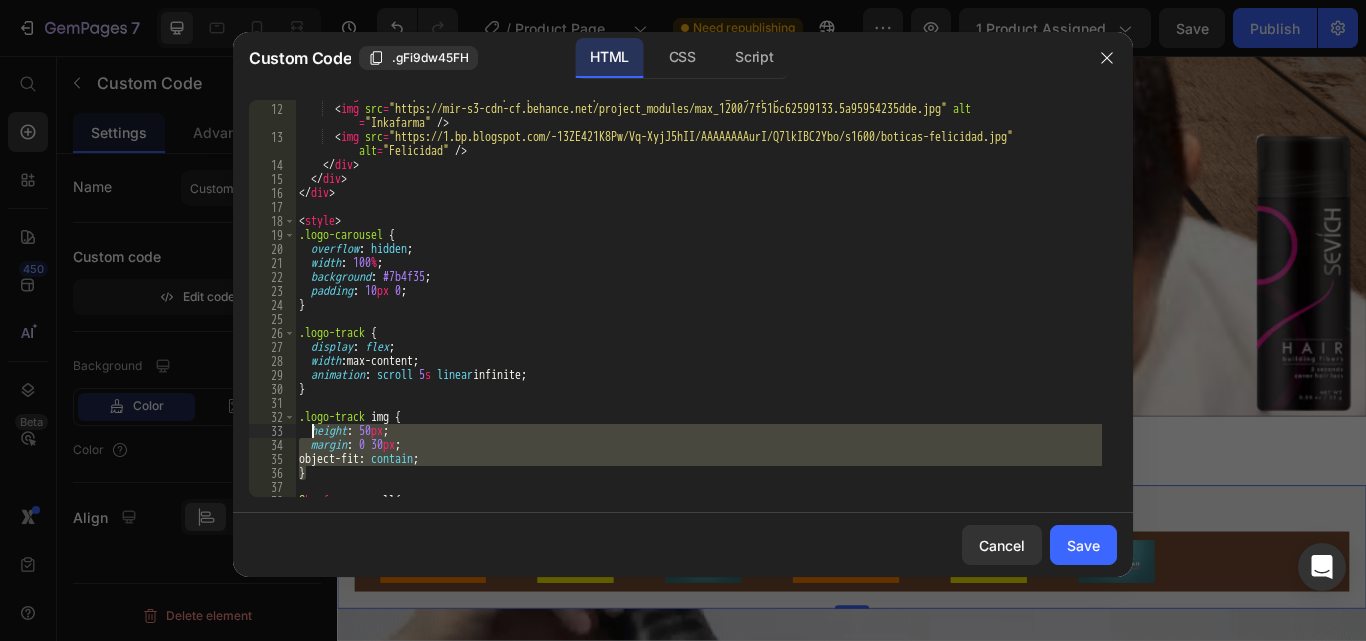 click on "< img   src = "https://simetrica.pe/wp-content/uploads/2019/08/mifarma_logo.png"   alt = "Mifarma"   />         < img   src = "https://mir-s3-cdn-cf.behance.net/project_modules/max_1200/7f51bc62599133.5a95954235dde.jpg"   alt = "Inkafarma"   />         < img   src = "https://1.bp.blogspot.com/-13ZE421K8Pw/Vq-XyjJ5hII/AAAAAAAAurI/Q7lkIBC2Ybo/s1600/boticas-felicidad.jpg"   </ div >    </ div > </ div > < style > .logo-carousel   {    overflow :   hidden ;    width :   100 % ;    background :   #7b4f35 ;    padding :   10 px   0 ; }</ style >" at bounding box center [698, 300] 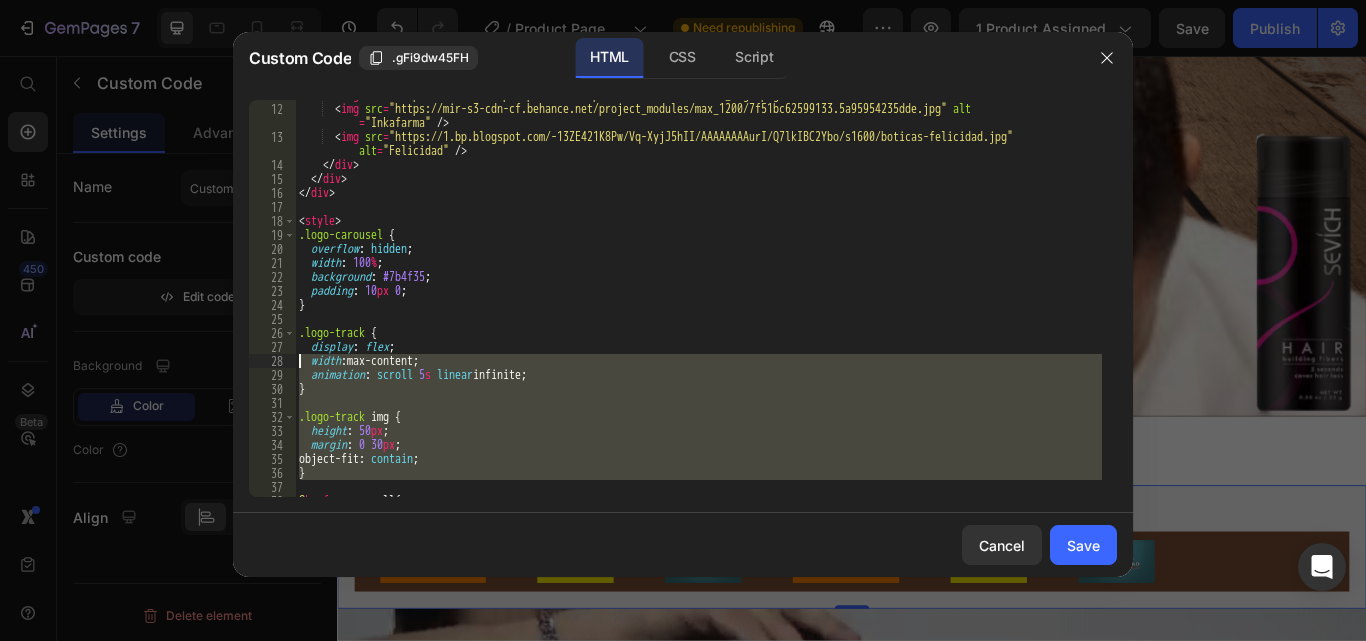 drag, startPoint x: 313, startPoint y: 492, endPoint x: 319, endPoint y: 378, distance: 114.15778 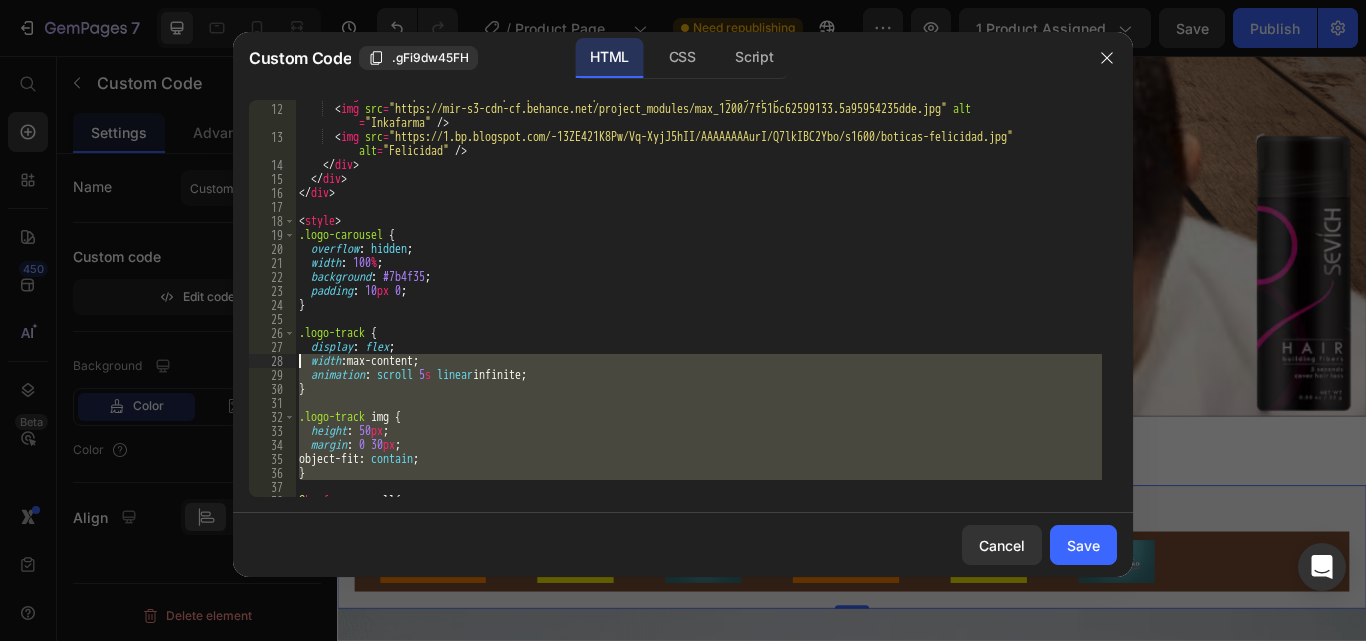 click on "height: 50px;
margin: 0 30px; 11 12 13 14 15 16 17 18 19 20 21 22 23 24 25 26 27 28 29 30 31 32 33 34 35 36 37 38 39         < img   src = "https://simetrica.pe/wp-content/uploads/2019/08/mifarma_logo.png"   alt = "Mifarma"   />         < img   src = "https://mir-s3-cdn-cf.behance.net/project_modules/max_1200/7f51bc62599133.5a95954235dde.jpg"   alt = "Inkafarma"   />         < img   src = "https://1.bp.blogspot.com/-13ZE421K8Pw/Vq-XyjJ5hII/AAAAAAAAurI/Q7lkIBC2Ybo/s1600/boticas-felicidad.jpg"   </ div >    </ div > </ div > < style > .logo-carousel   {    overflow :   hidden ;    width :   100 % ;    background :   #7b4f35 ;    padding :   10 px   0 ; }</ style >" at bounding box center [683, 298] 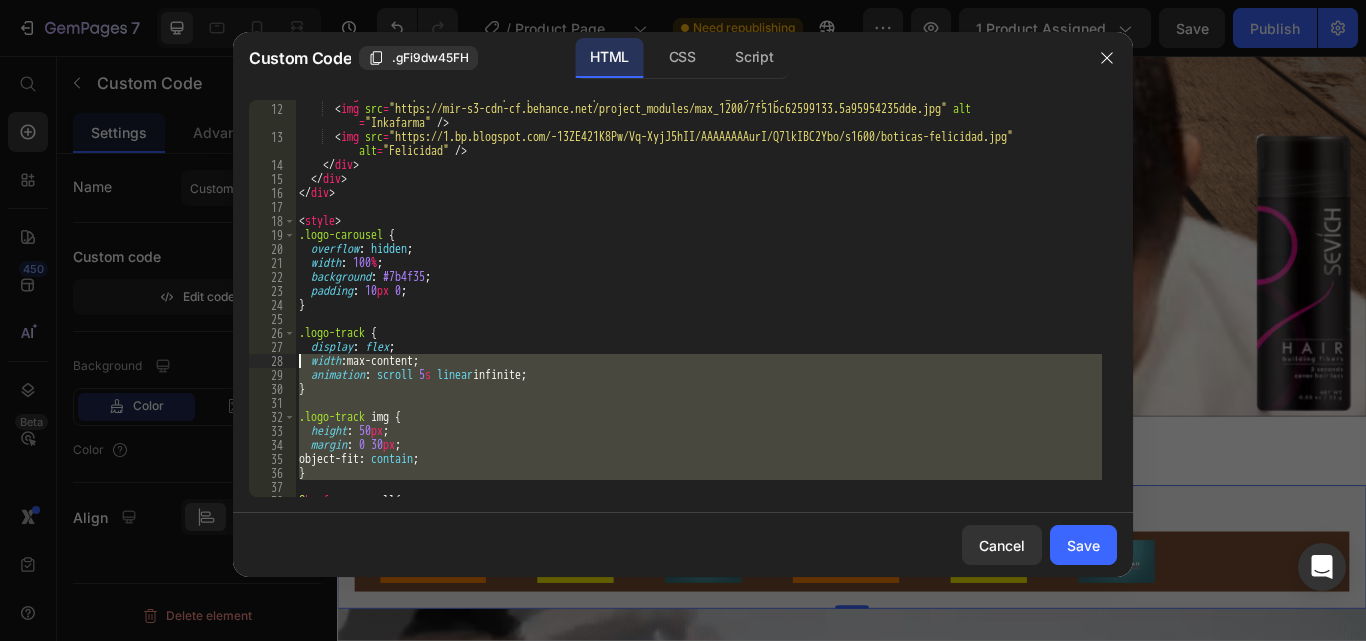 scroll, scrollTop: 247, scrollLeft: 0, axis: vertical 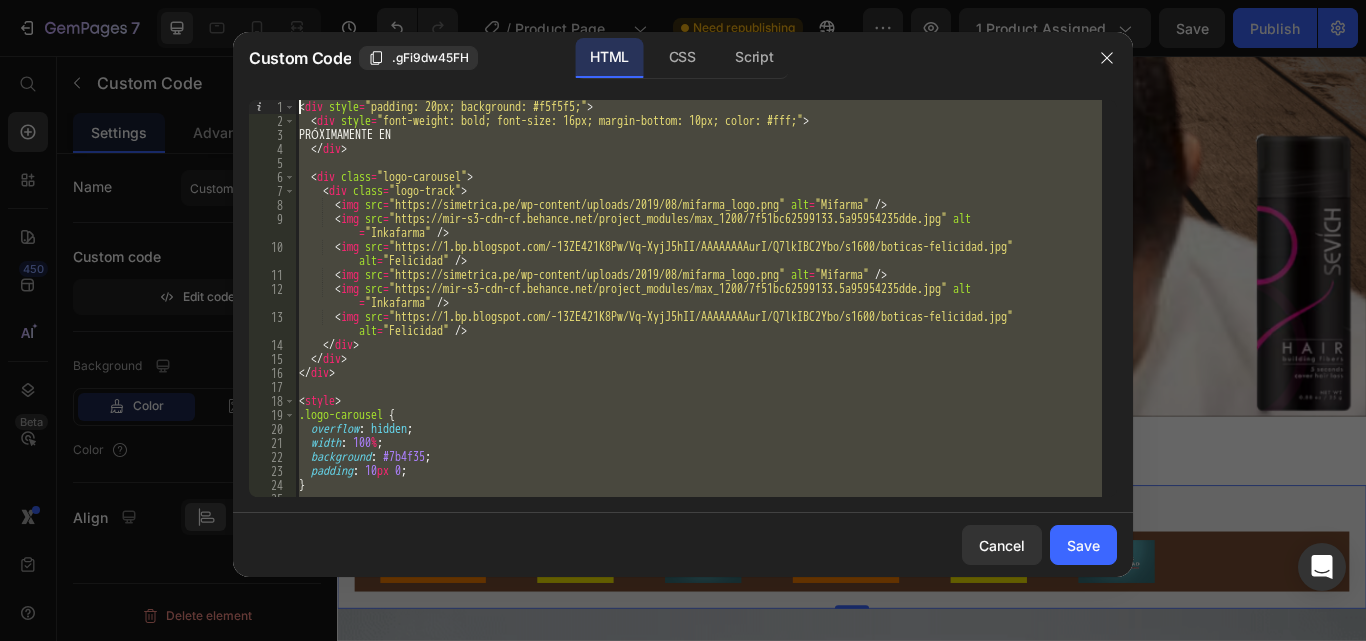 drag, startPoint x: 368, startPoint y: 494, endPoint x: 293, endPoint y: 77, distance: 423.69092 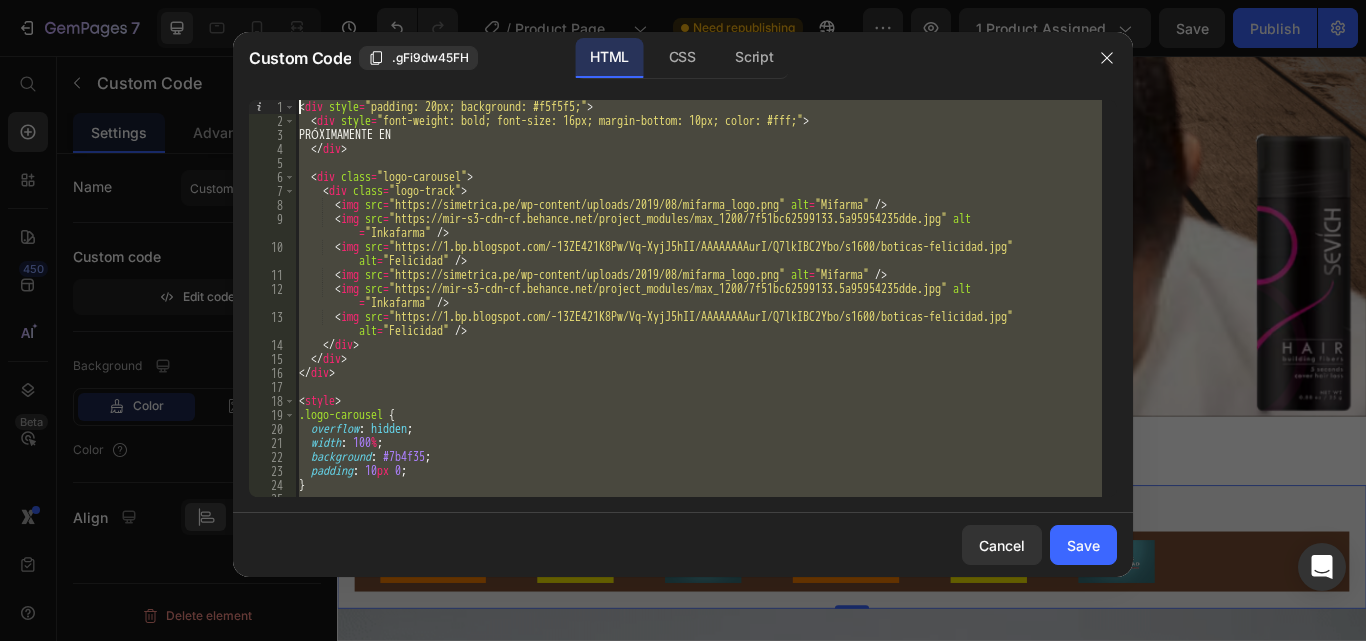 click on "Custom Code .gFi9dw45FH HTML CSS Script width: max-content;
animation: scroll 5s linear infinite; 1 2 3 4 5 6 7 8 9 10 11 12 13 14 15 16 17 18 19 20 21 22 23 24 25 26 < div   style = "padding: 20px; background: #f5f5f5;">    < div   style = "font-weight: bold; font-size: 16px; margin-bottom: 10px; color: #fff;">     PRÓXIMAMENTE EN    </ div >    < div   class = "logo-carousel">      < div   class = "logo-track">         < img   src = "https://simetrica.pe/wp-content/uploads/2019/08/mifarma_logo.png"   alt = "Mifarma"   />         < img   src = "https://mir-s3-cdn-cf.behance.net/project_modules/max_1200/7f51bc62599133.5a95954235dde.jpg"   alt = "Inkafarma"   />         < img   src = "https://1.bp.blogspot.com/-13ZE421K8Pw/Vq-XyjJ5hII/AAAAAAAAurI/Q7lkIBC2Ybo/s1600/boticas-felicidad.jpg"   </ div >    </ div > </ div > < style > .logo-carousel   {    overflow :   hidden ;    width :   100 % ;    background :   #fff ;    padding :   10 px   0 ; }</ style >" at bounding box center [683, 304] 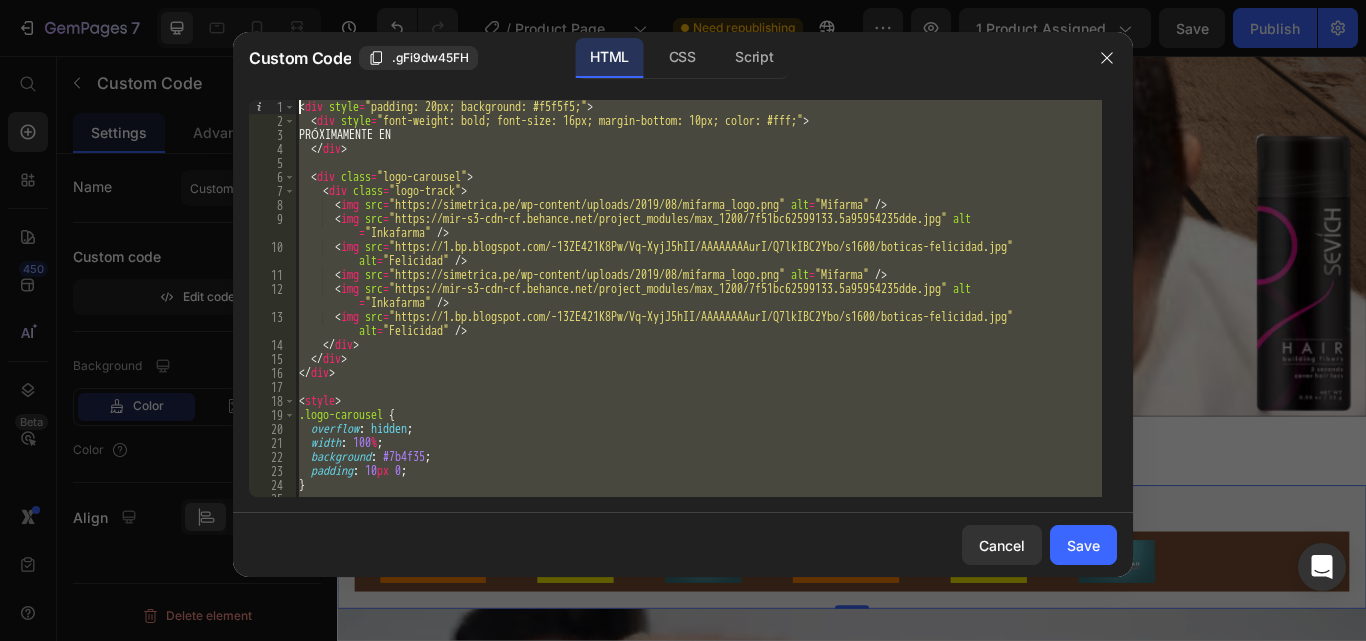 paste on "/style" 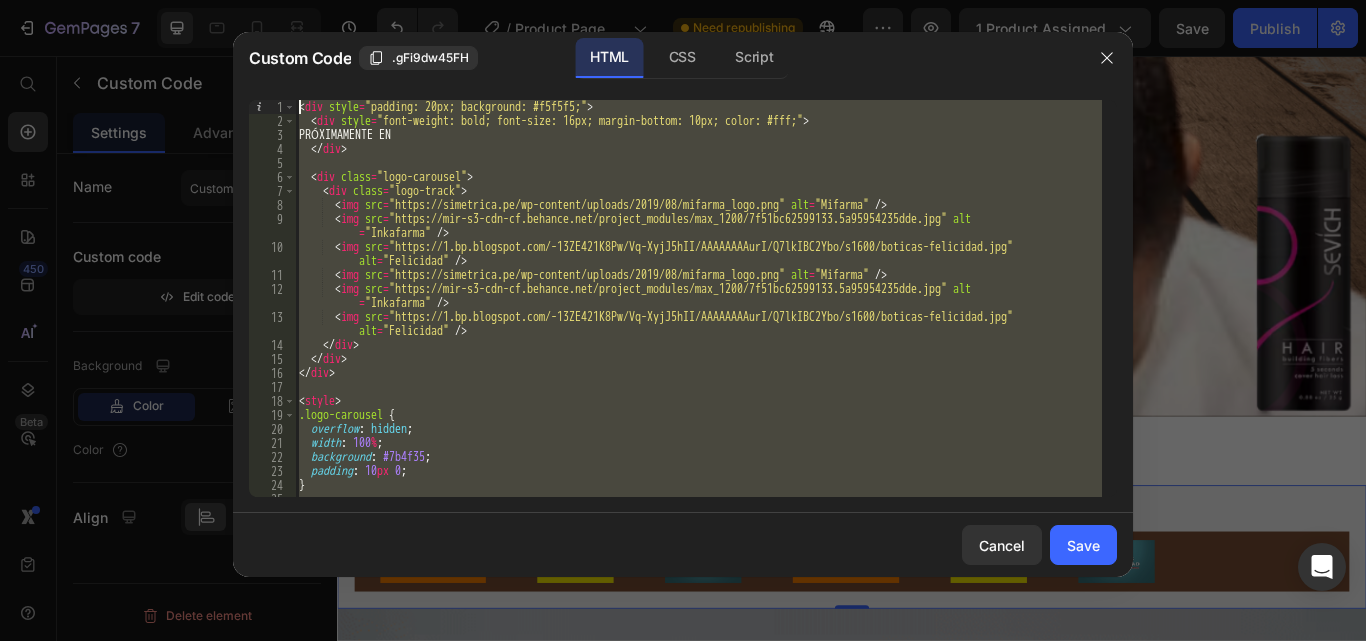 type on "</style>" 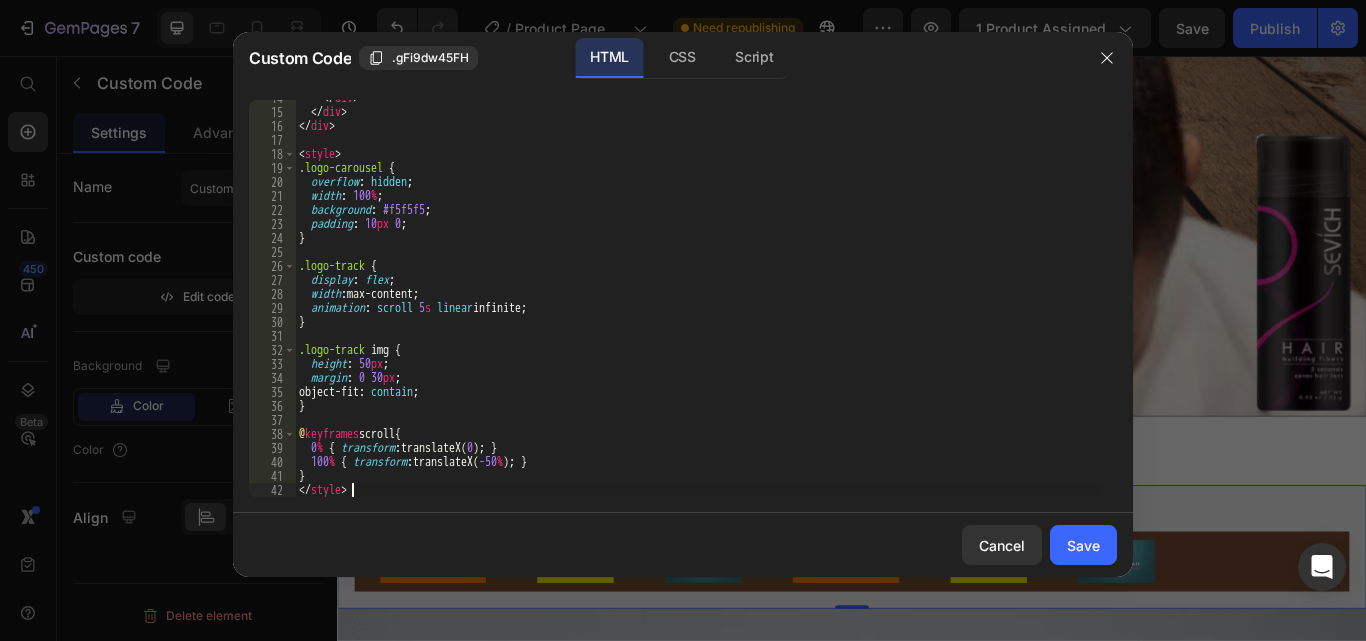 scroll, scrollTop: 247, scrollLeft: 0, axis: vertical 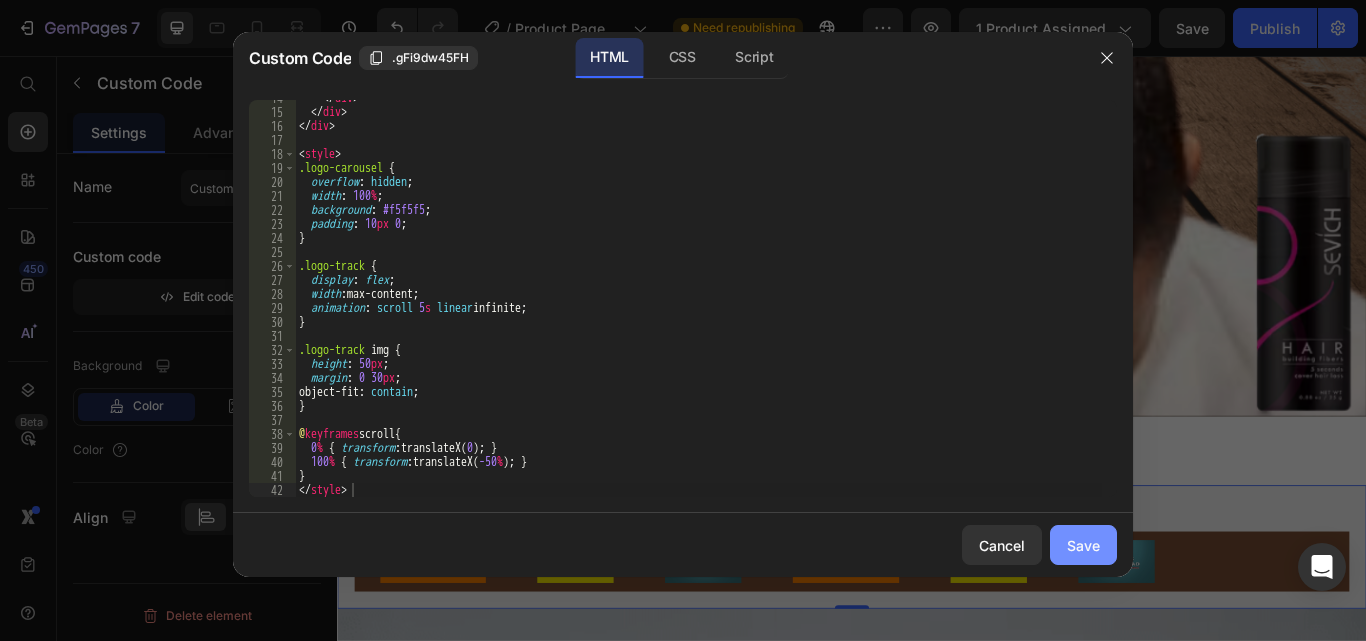 click on "Save" at bounding box center (1083, 545) 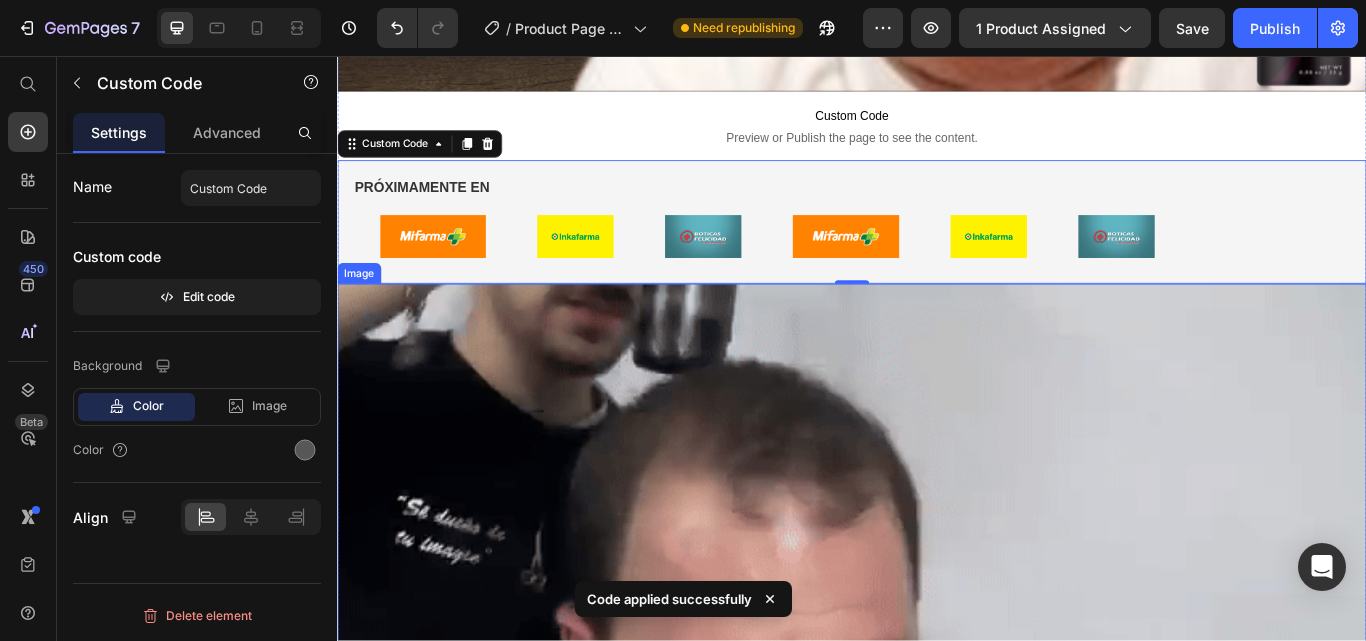 scroll, scrollTop: 3100, scrollLeft: 0, axis: vertical 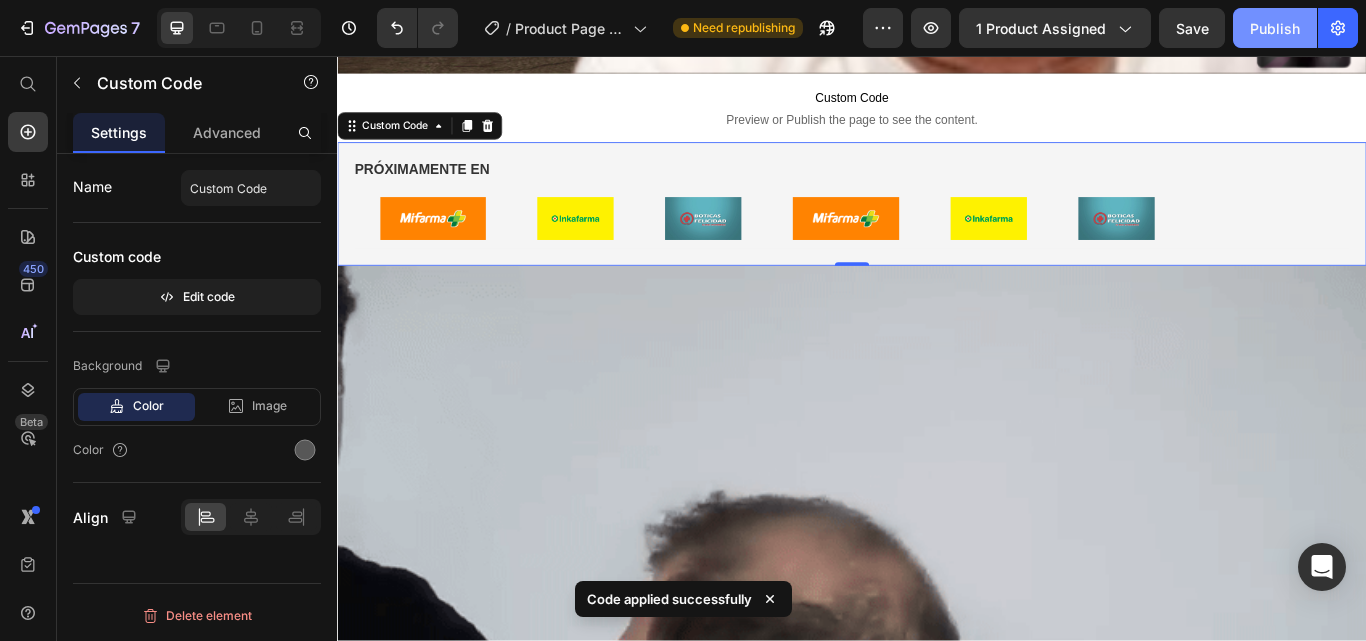 click on "Publish" at bounding box center [1275, 28] 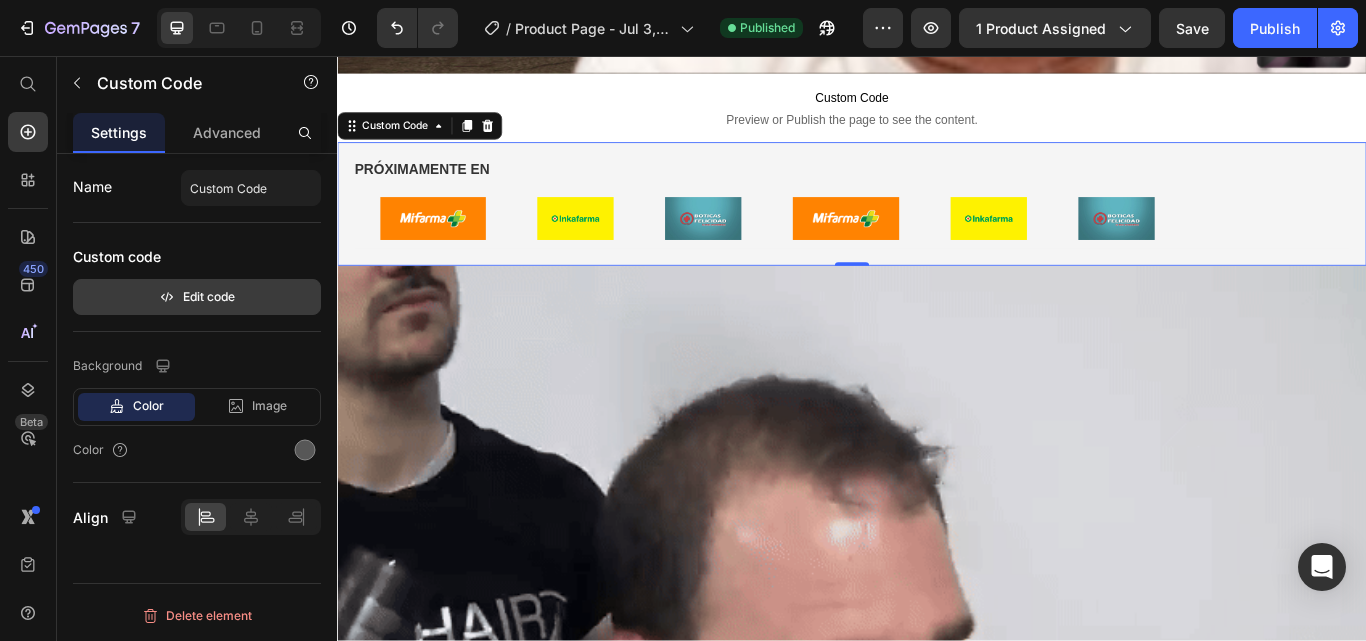 click on "Edit code" at bounding box center (197, 297) 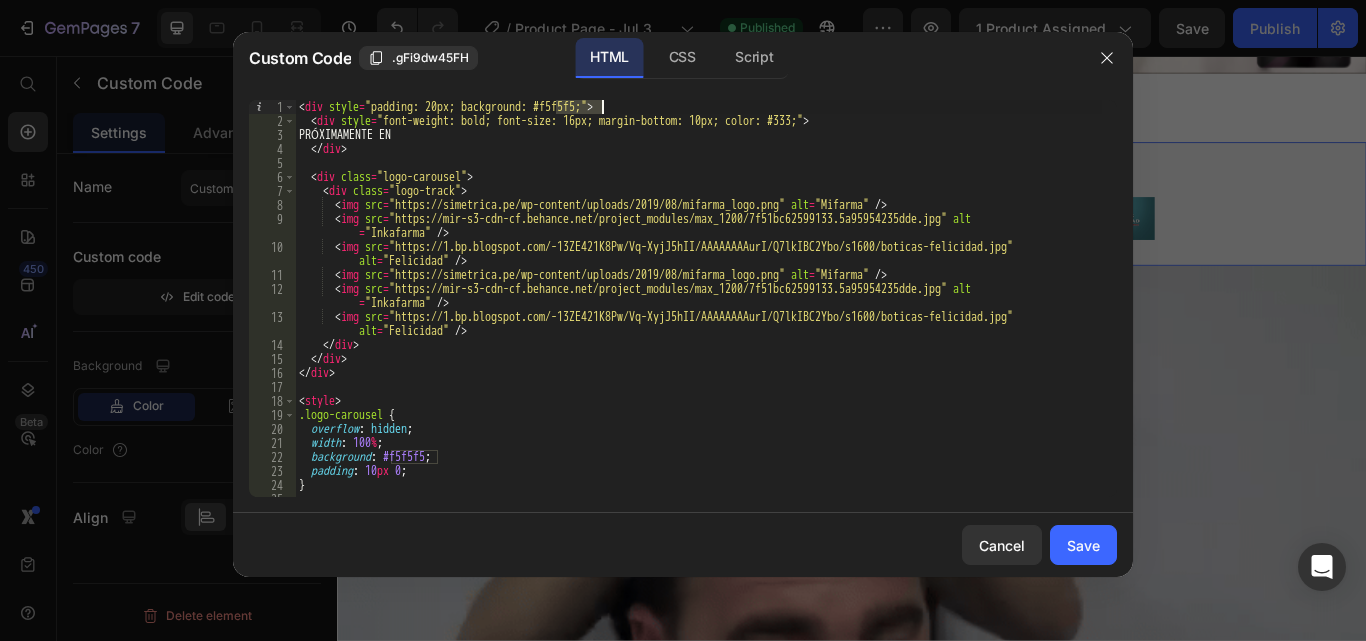 drag, startPoint x: 558, startPoint y: 105, endPoint x: 600, endPoint y: 105, distance: 42 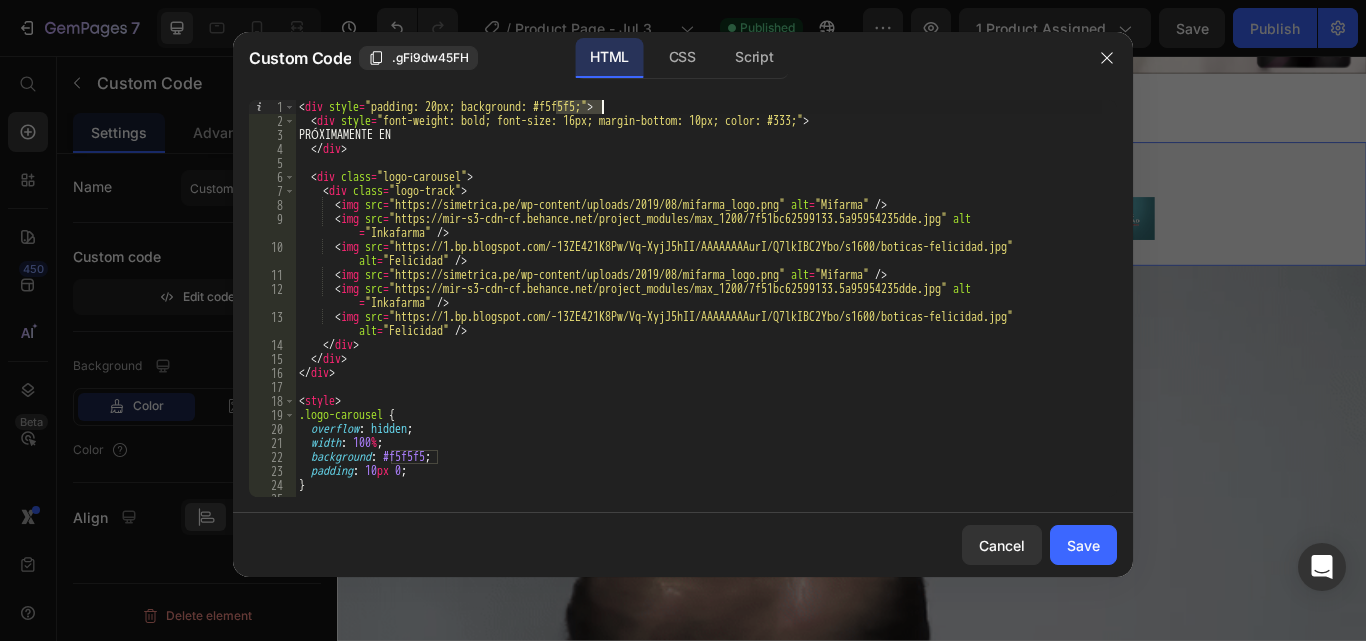 click on "< div   style = "padding: 20px; background: #f5f5f5;" >    < div   style = "font-weight: bold; font-size: 16px; margin-bottom: 10px; color: #333;" >     PRÓXIMAMENTE EN    </ div >    < div   class = "logo-carousel" >      < div   class = "logo-track" >         < img   src = "https://simetrica.pe/wp-content/uploads/2019/08/mifarma_logo.png"   alt = "Mifarma"   />         < img   src = "https://mir-s3-cdn-cf.behance.net/project_modules/max_1200/7f51bc62599133.5a95954235dde.jpg"   alt            = "Inkafarma"   />         < img   src = "https://1.bp.blogspot.com/-13ZE421K8Pw/Vq-XyjJ5hII/AAAAAAAAurI/Q7lkIBC2Ybo/s1600/boticas-felicidad.jpg"              alt = "Felicidad"   />         < img   src = "https://simetrica.pe/wp-content/uploads/2019/08/mifarma_logo.png"   alt = "Mifarma"   />         < img   src = "https://mir-s3-cdn-cf.behance.net/project_modules/max_1200/7f51bc62599133.5a95954235dde.jpg"   alt = "Inkafarma"   <" at bounding box center [698, 312] 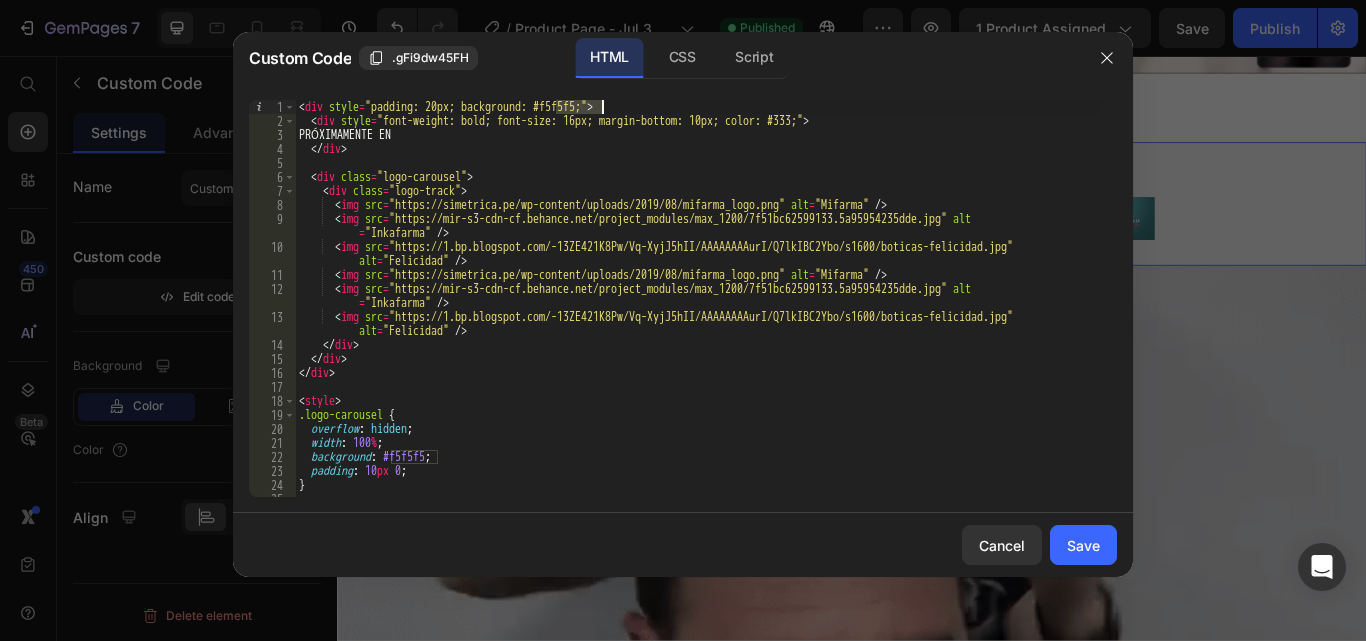 paste on "d1d1d1" 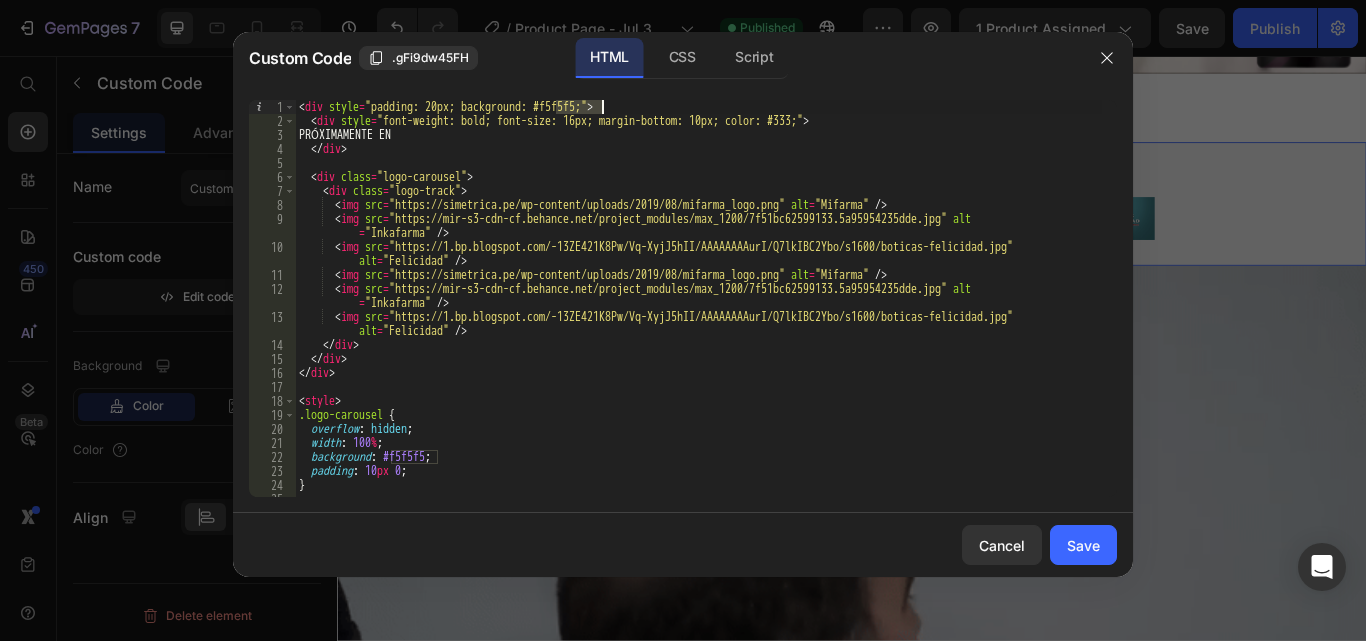 click on "< div   style = "padding: 20px; background: #f5f5f5;" >    < div   style = "font-weight: bold; font-size: 16px; margin-bottom: 10px; color: #333;" >     PRÓXIMAMENTE EN    </ div >    < div   class = "logo-carousel" >      < div   class = "logo-track" >         < img   src = "https://simetrica.pe/wp-content/uploads/2019/08/mifarma_logo.png"   alt = "Mifarma"   />         < img   src = "https://mir-s3-cdn-cf.behance.net/project_modules/max_1200/7f51bc62599133.5a95954235dde.jpg"   alt            = "Inkafarma"   />         < img   src = "https://1.bp.blogspot.com/-13ZE421K8Pw/Vq-XyjJ5hII/AAAAAAAAurI/Q7lkIBC2Ybo/s1600/boticas-felicidad.jpg"              alt = "Felicidad"   />         < img   src = "https://simetrica.pe/wp-content/uploads/2019/08/mifarma_logo.png"   alt = "Mifarma"   />         < img   src = "https://mir-s3-cdn-cf.behance.net/project_modules/max_1200/7f51bc62599133.5a95954235dde.jpg"   alt = "Inkafarma"   <" at bounding box center [698, 298] 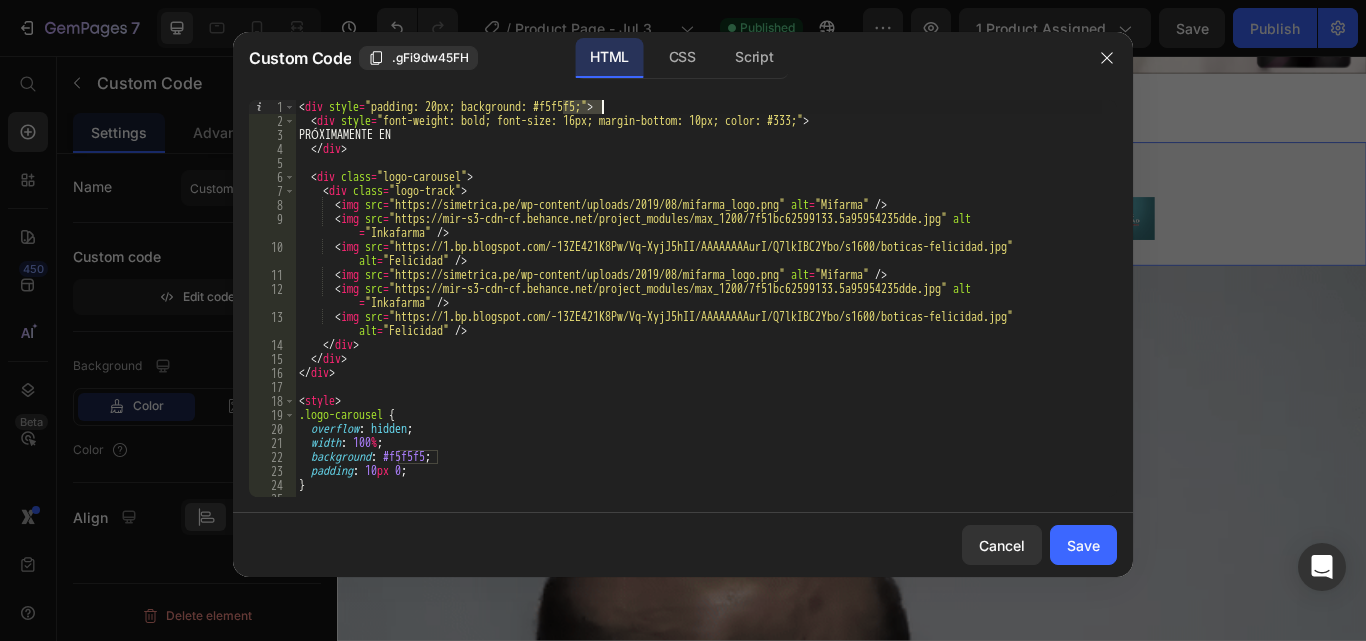 drag, startPoint x: 566, startPoint y: 108, endPoint x: 602, endPoint y: 106, distance: 36.05551 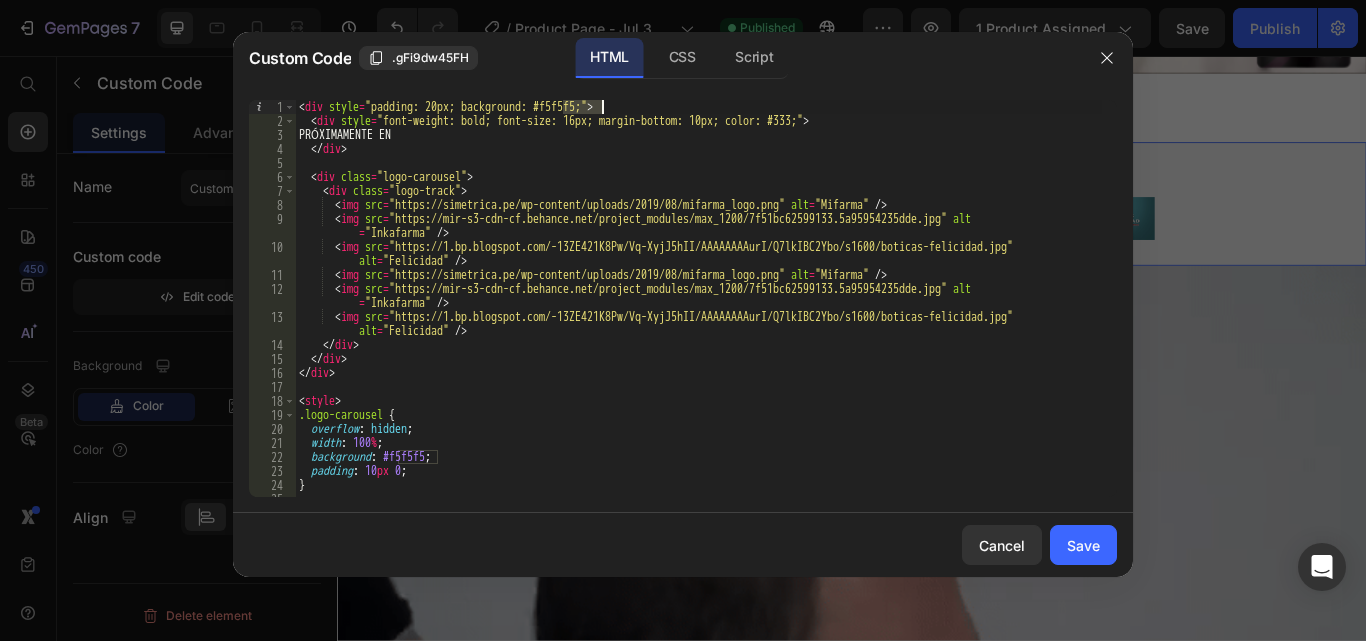 click on "< div   style = "padding: 20px; background: #f5f5f5;" >    < div   style = "font-weight: bold; font-size: 16px; margin-bottom: 10px; color: #333;" >     PRÓXIMAMENTE EN    </ div >    < div   class = "logo-carousel" >      < div   class = "logo-track" >         < img   src = "https://simetrica.pe/wp-content/uploads/2019/08/mifarma_logo.png"   alt = "Mifarma"   />         < img   src = "https://mir-s3-cdn-cf.behance.net/project_modules/max_1200/7f51bc62599133.5a95954235dde.jpg"   alt            = "Inkafarma"   />         < img   src = "https://1.bp.blogspot.com/-13ZE421K8Pw/Vq-XyjJ5hII/AAAAAAAAurI/Q7lkIBC2Ybo/s1600/boticas-felicidad.jpg"              alt = "Felicidad"   />         < img   src = "https://simetrica.pe/wp-content/uploads/2019/08/mifarma_logo.png"   alt = "Mifarma"   />         < img   src = "https://mir-s3-cdn-cf.behance.net/project_modules/max_1200/7f51bc62599133.5a95954235dde.jpg"   alt = "Inkafarma"   <" at bounding box center (698, 312) 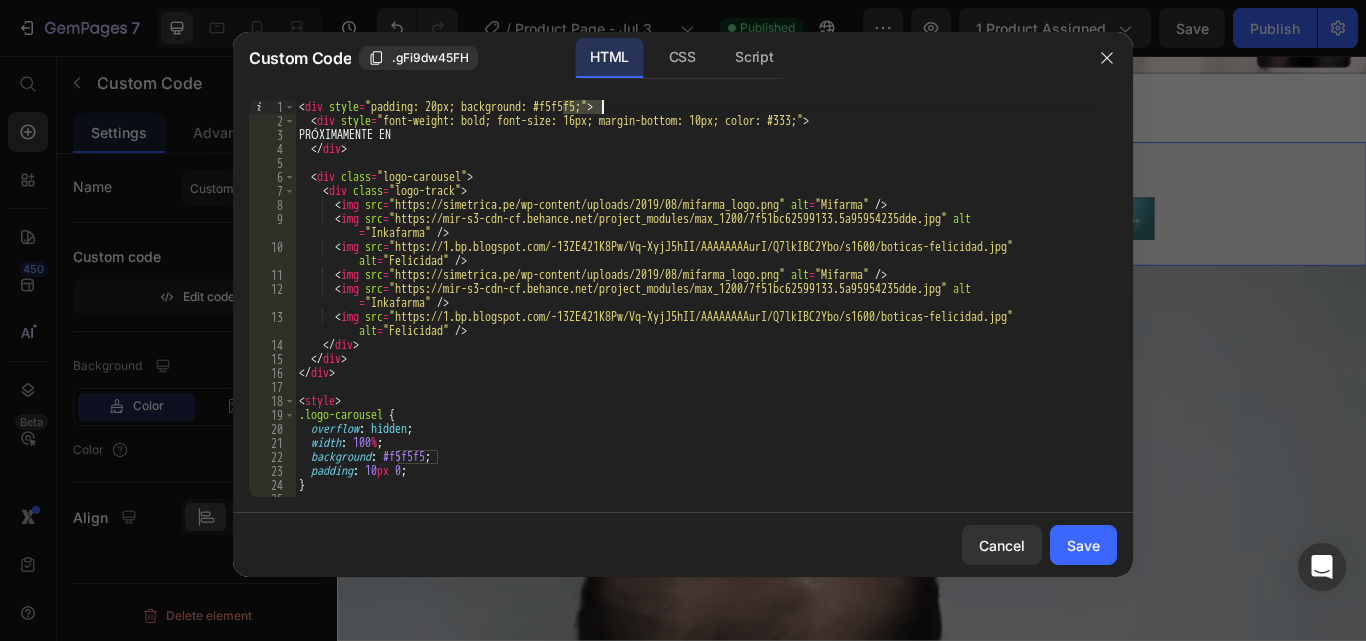 paste on "d1d1d1" 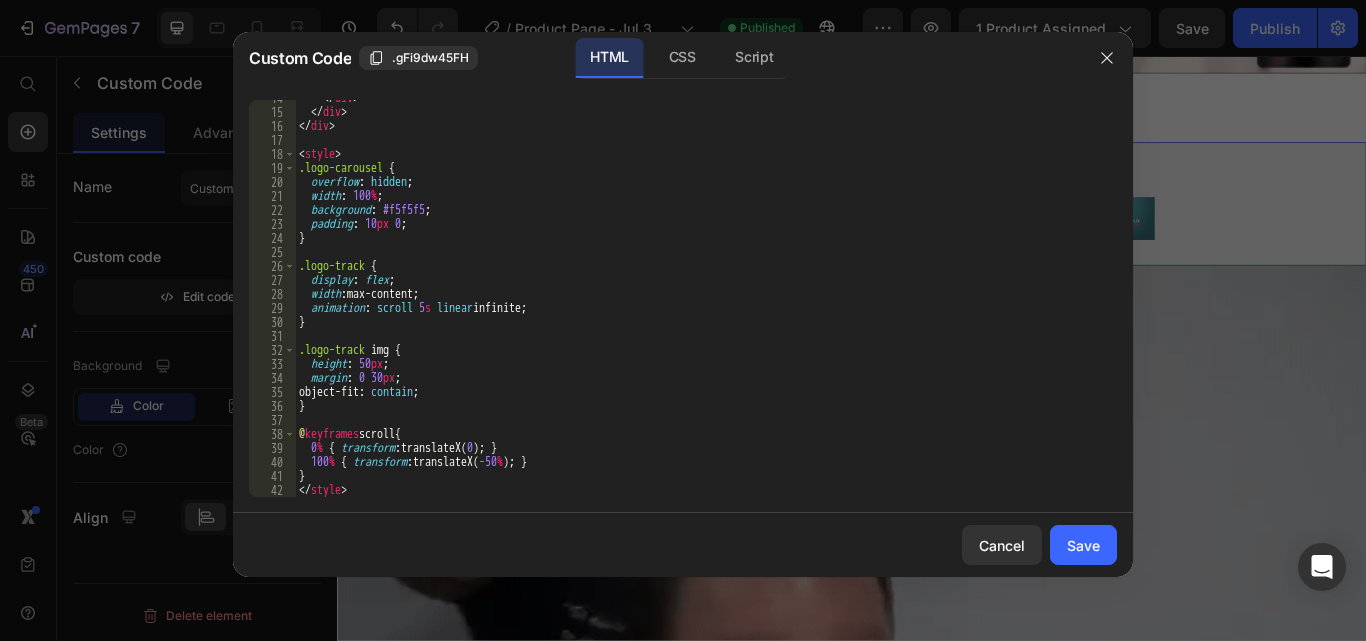 scroll, scrollTop: 247, scrollLeft: 0, axis: vertical 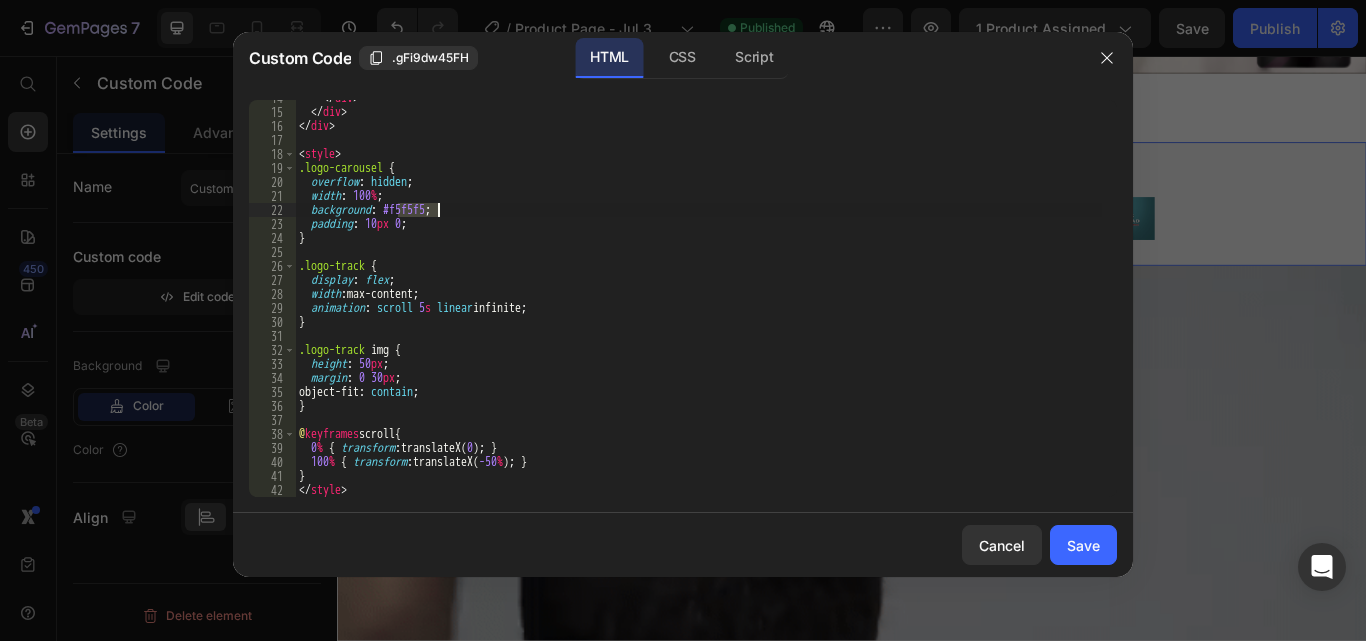drag, startPoint x: 400, startPoint y: 210, endPoint x: 437, endPoint y: 208, distance: 37.054016 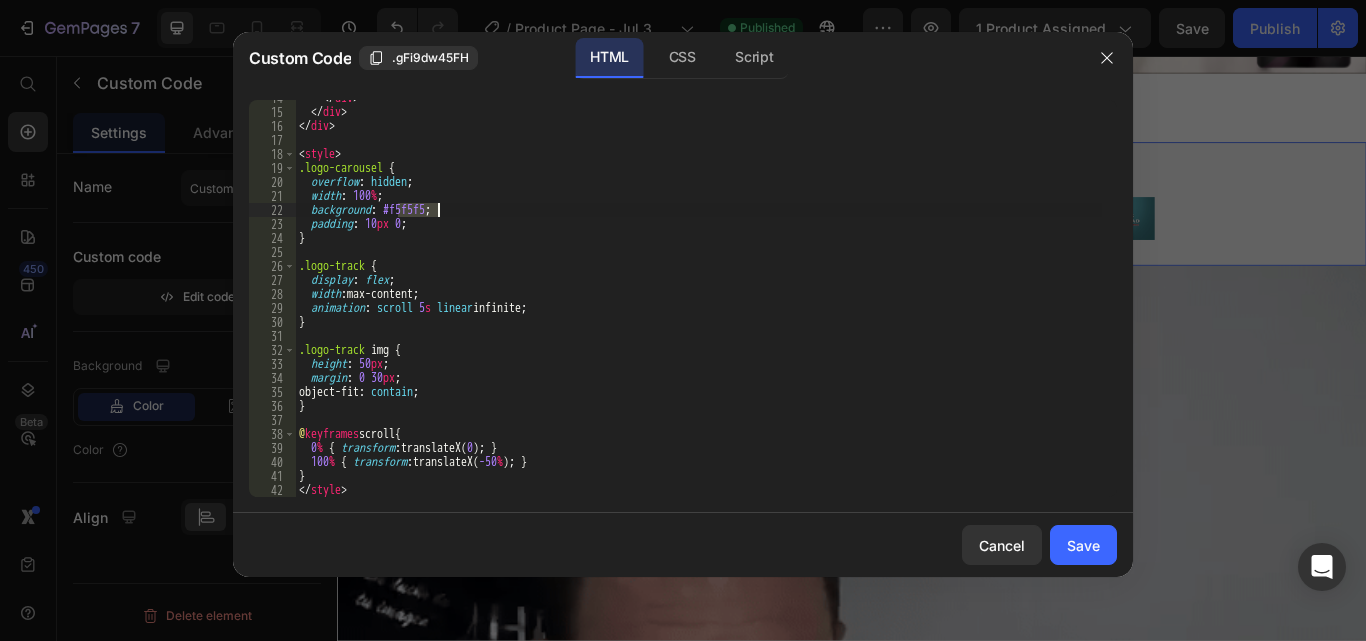 click on "</ div >    </ div > </ div > < style > .logo-carousel   {    overflow :   hidden ;    width :   100 % ;    background :   #f5f5f5 ;    padding :   10 px   0 ; } .logo-track   {    display :   flex ;    width :  max-content ;    animation :   scroll   5 s   linear  infinite ; } .logo-track   img   {    height :   50 px ;    margin :   0   30 px ;   object-fit :   contain ; } @ keyframes  scroll  {    0 %   {   transform :  translateX( 0 ) ;   }    100 %   {   transform :  translateX( -50 % ) ;   } } </ style >" at bounding box center [698, 303] 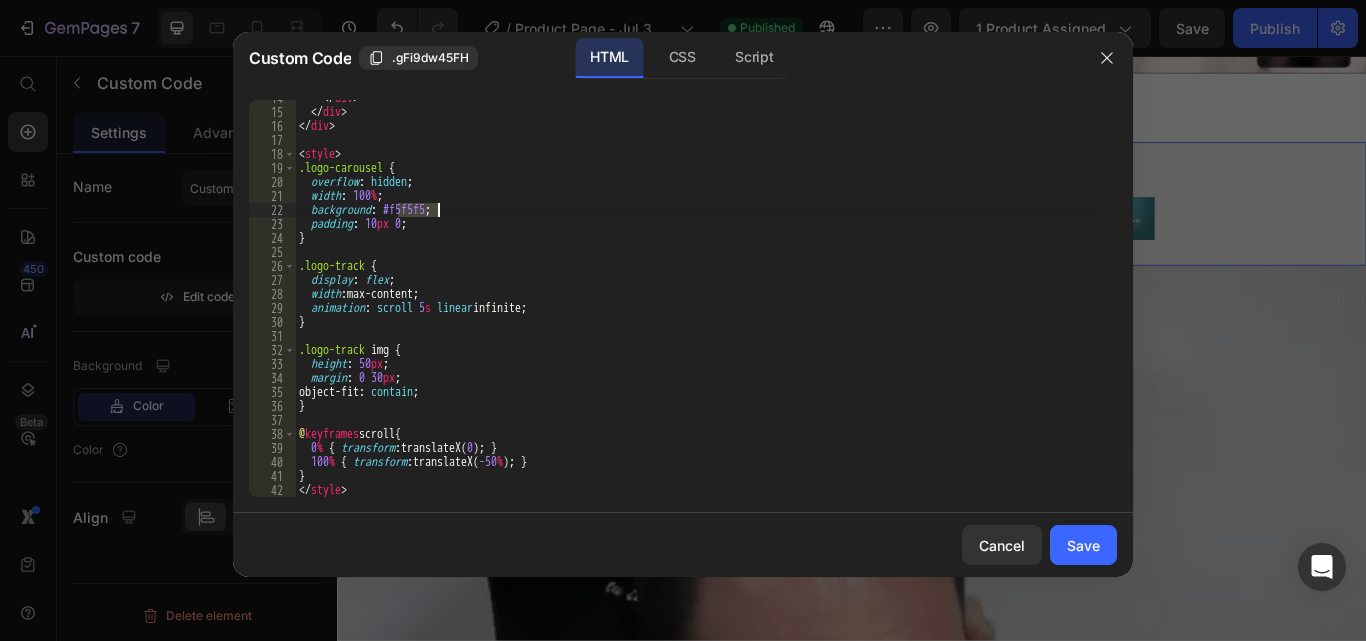 paste on "d1d1d1" 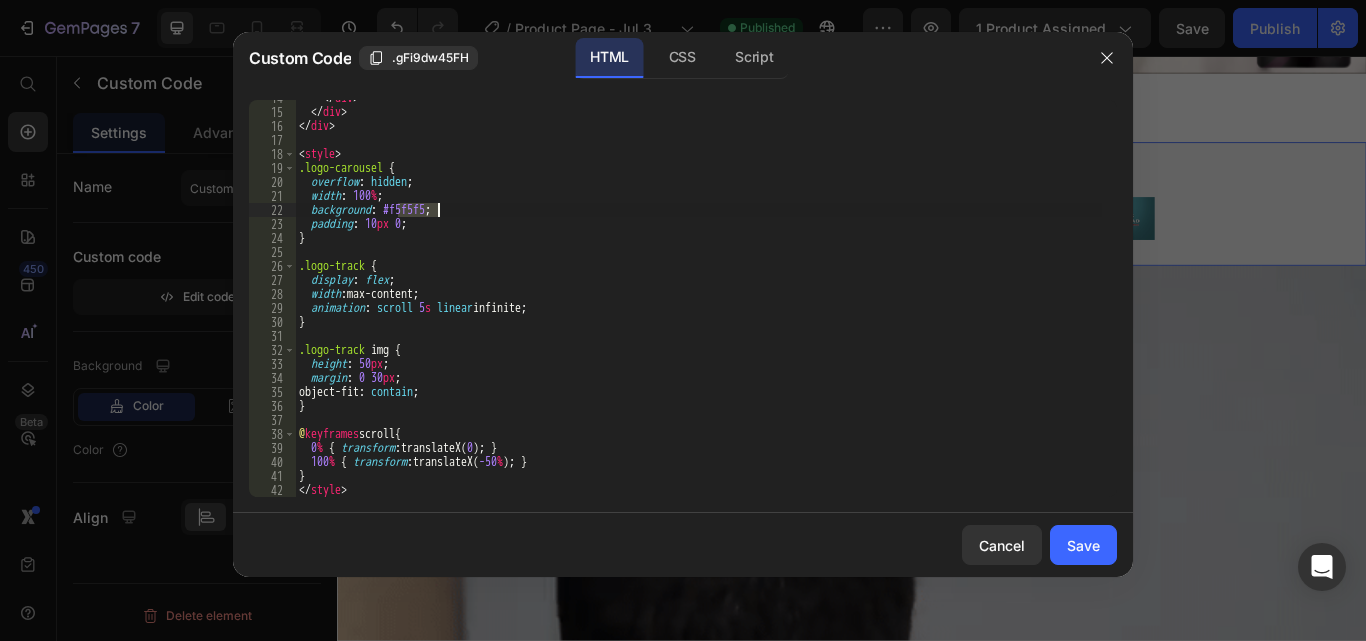 type on "background: #d1d1d1;" 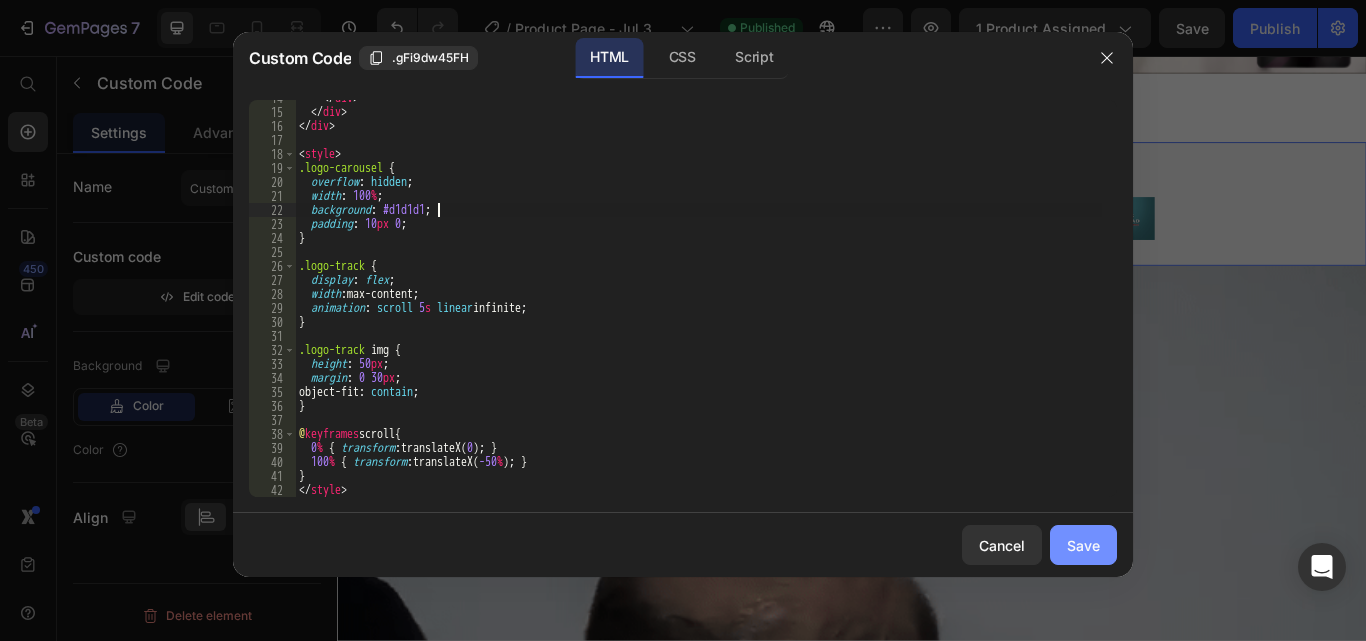 click on "Save" at bounding box center (1083, 545) 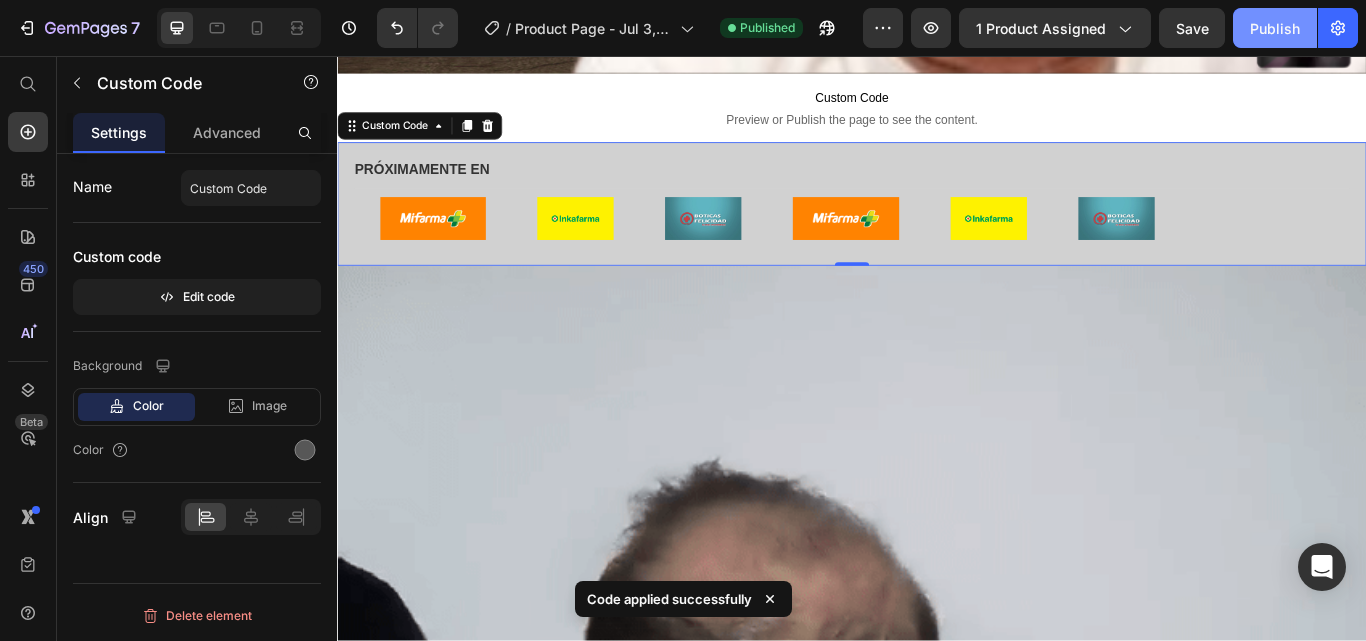 click on "Publish" at bounding box center [1275, 28] 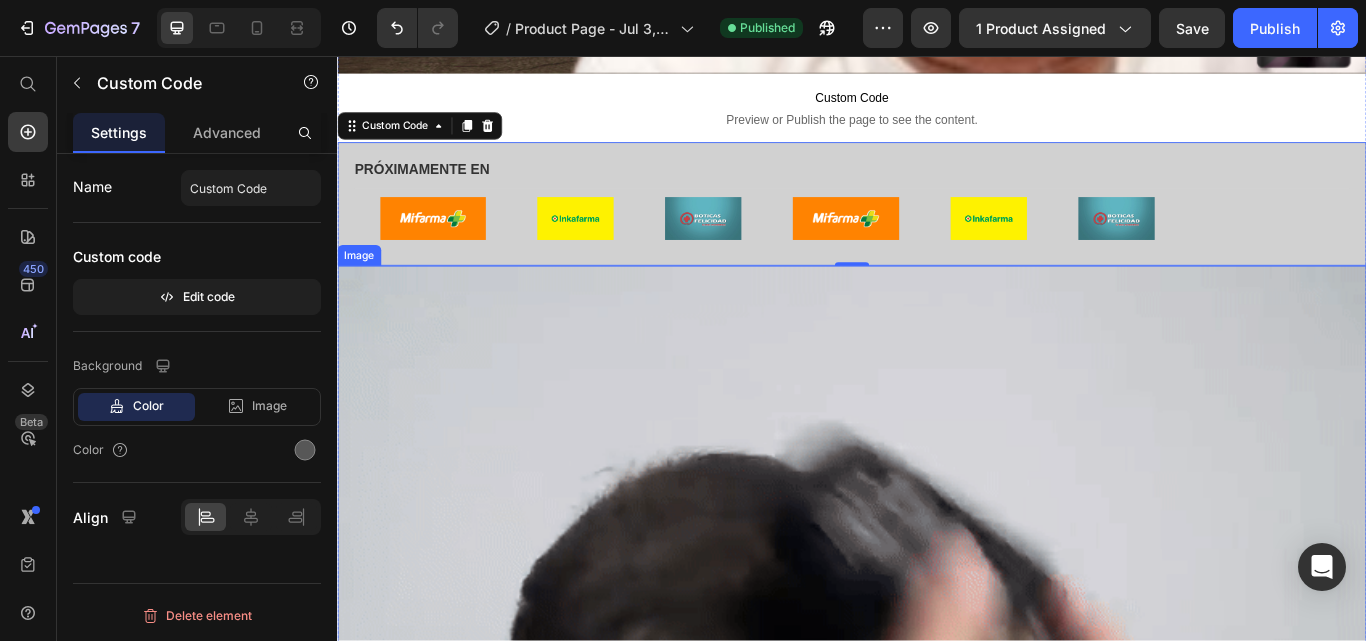 click at bounding box center (937, 638) 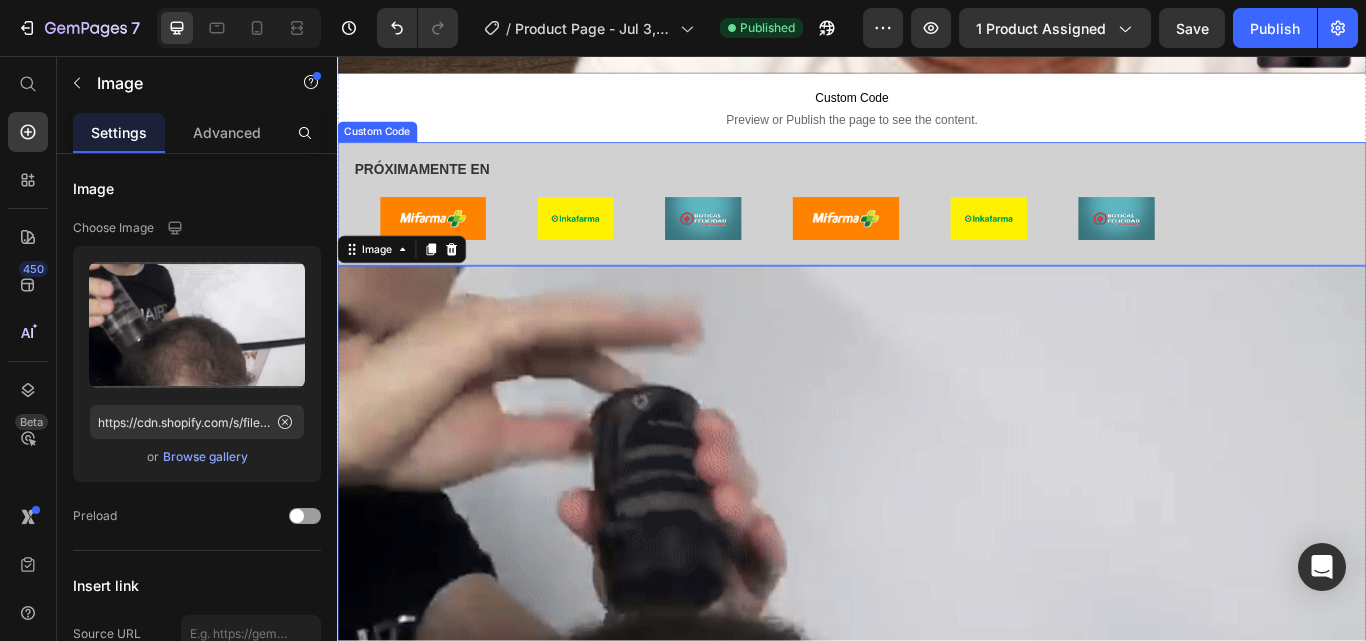 click at bounding box center (937, 246) 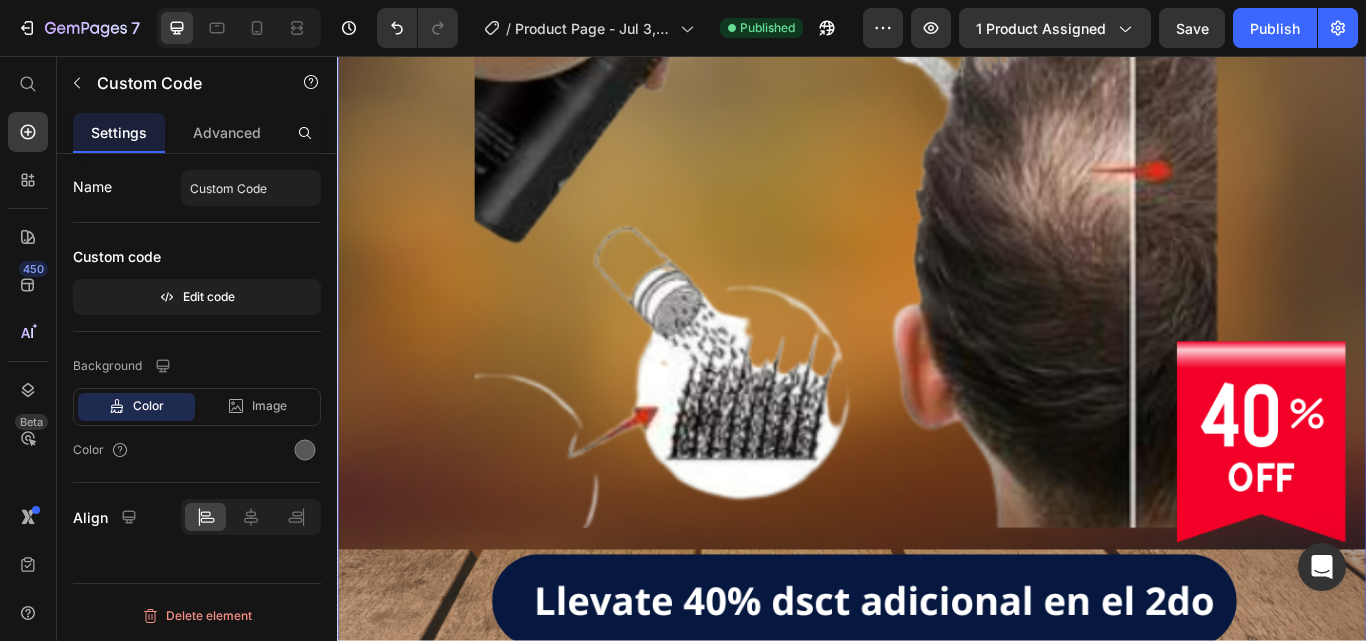 scroll, scrollTop: 9700, scrollLeft: 0, axis: vertical 